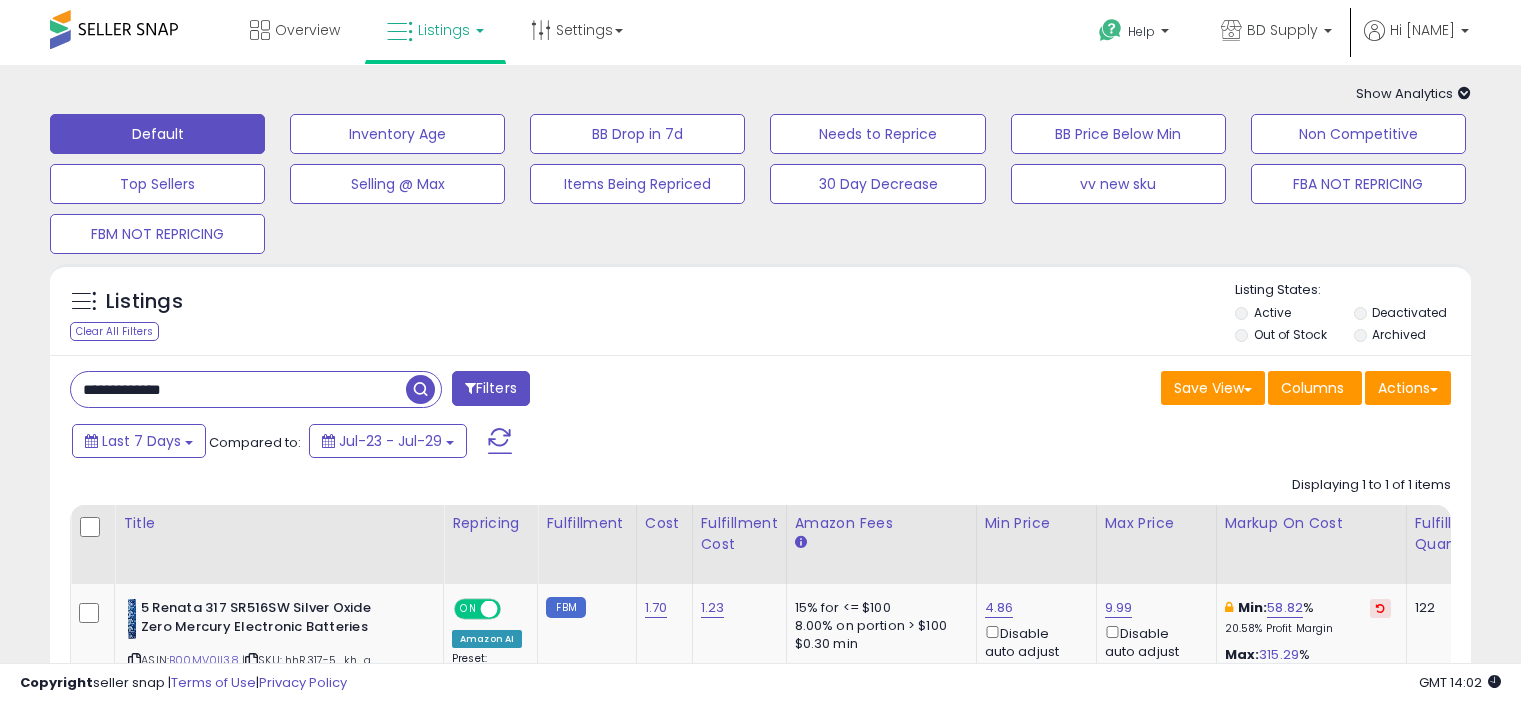 select on "**" 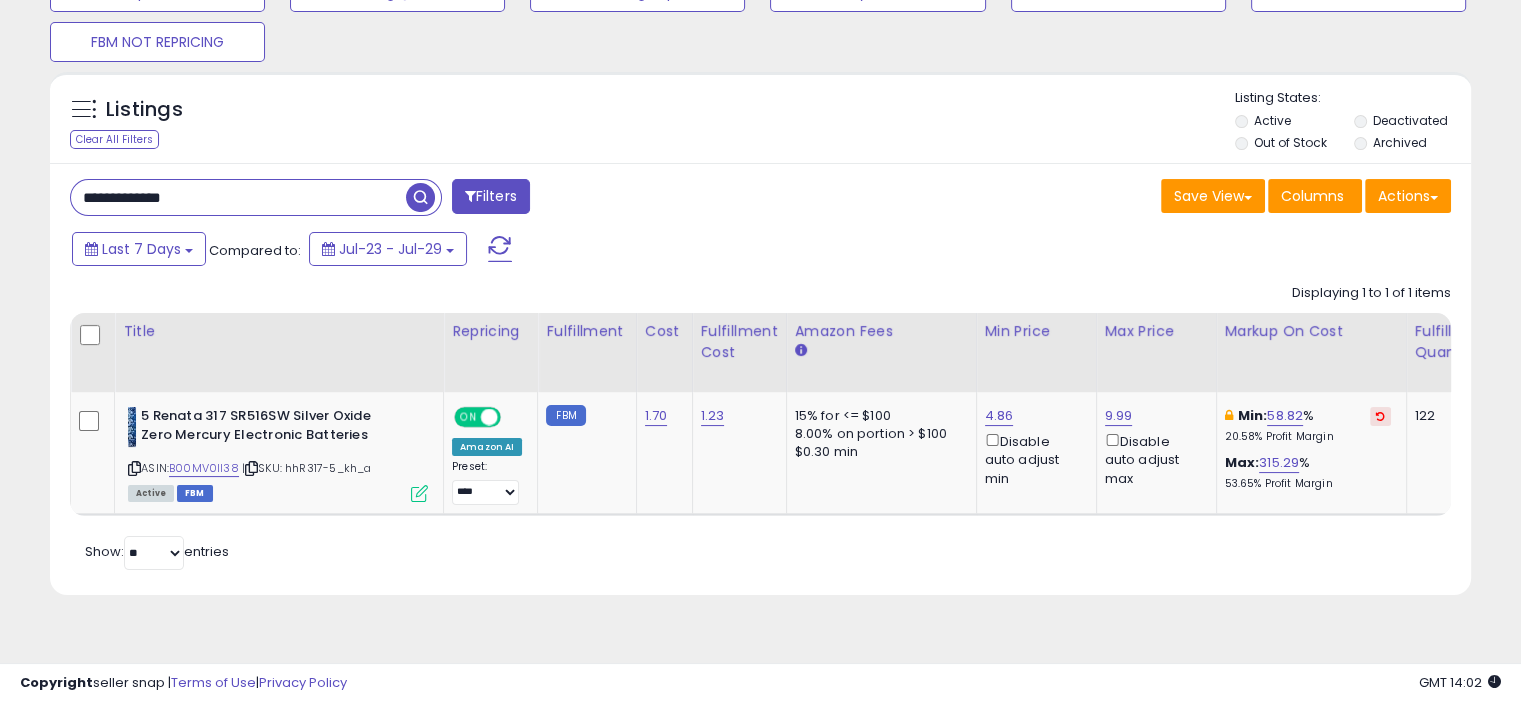 scroll, scrollTop: 192, scrollLeft: 0, axis: vertical 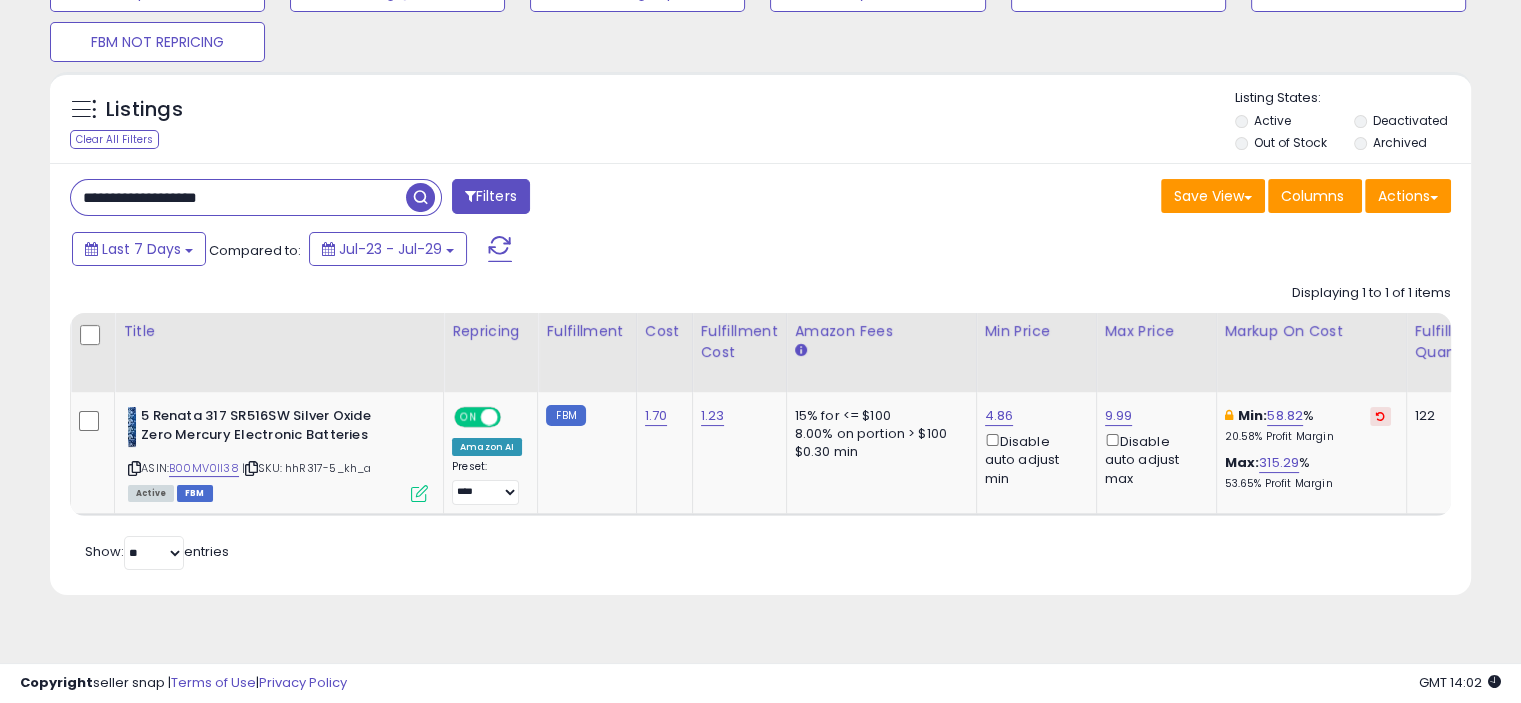 click at bounding box center (420, 197) 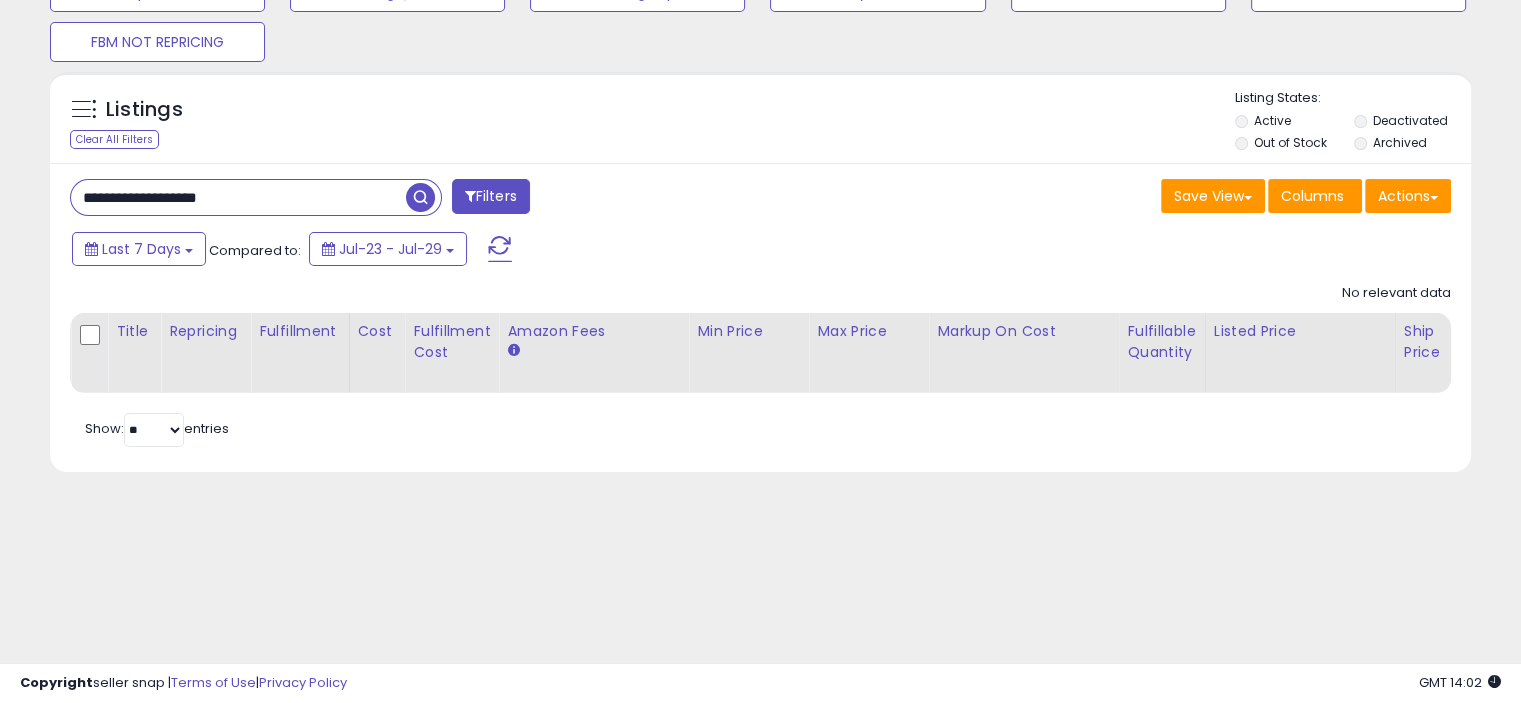 drag, startPoint x: 282, startPoint y: 204, endPoint x: 75, endPoint y: 187, distance: 207.6969 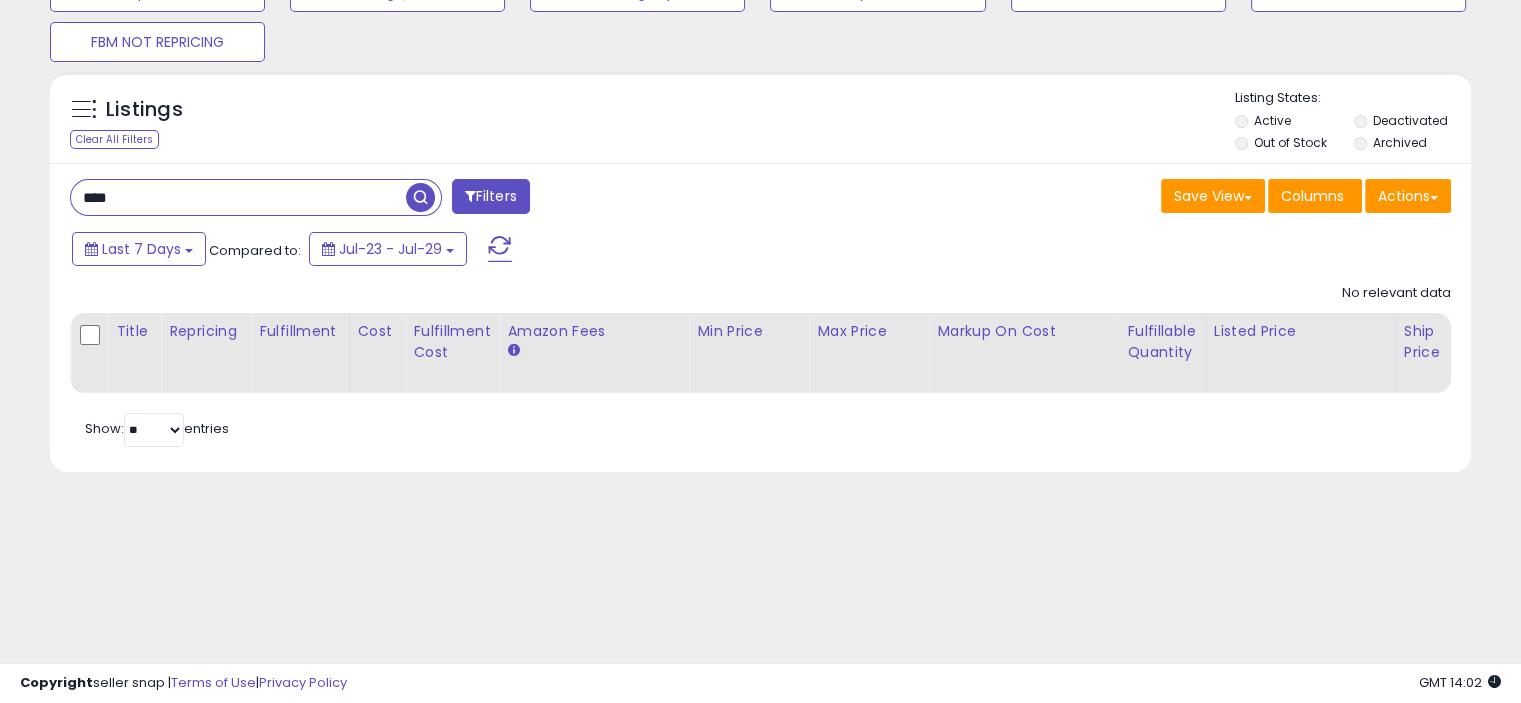 type on "****" 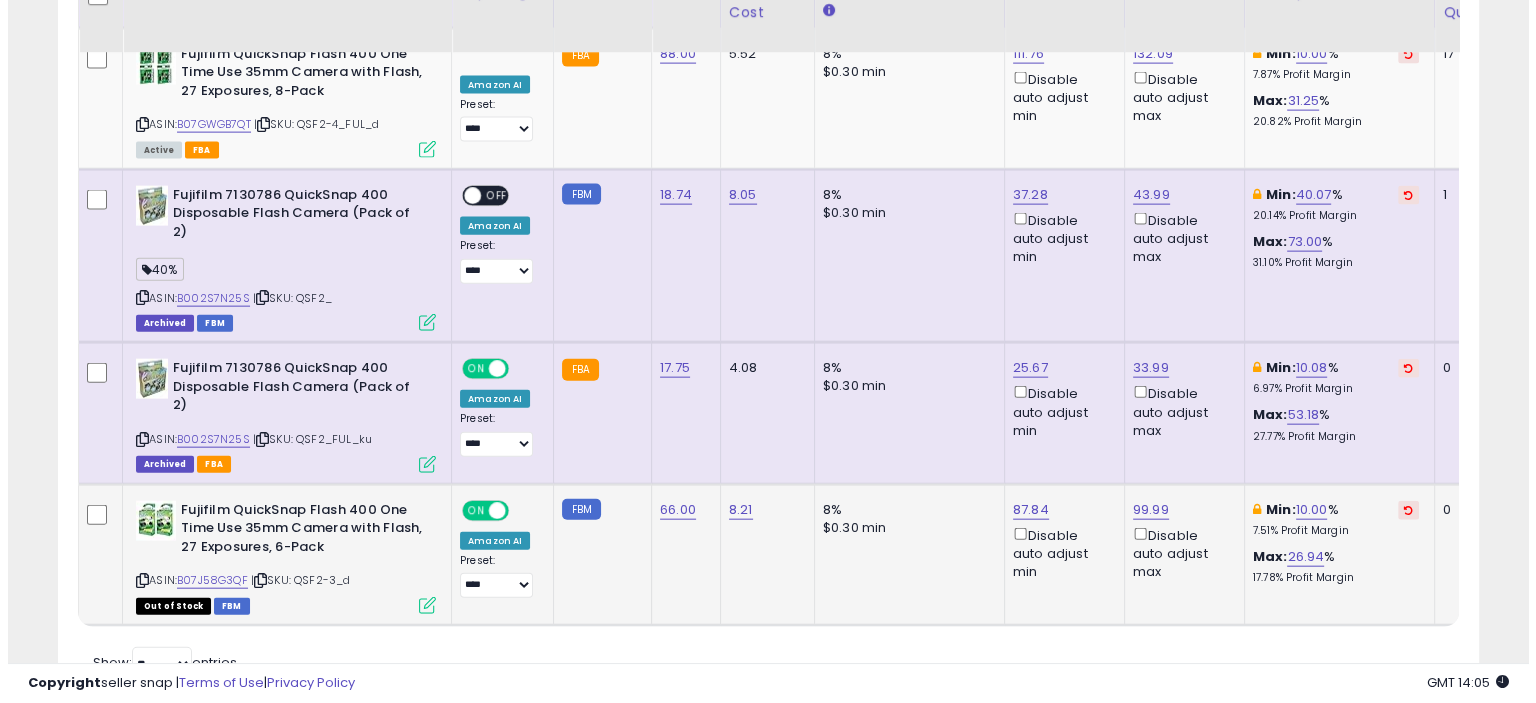 scroll, scrollTop: 4500, scrollLeft: 0, axis: vertical 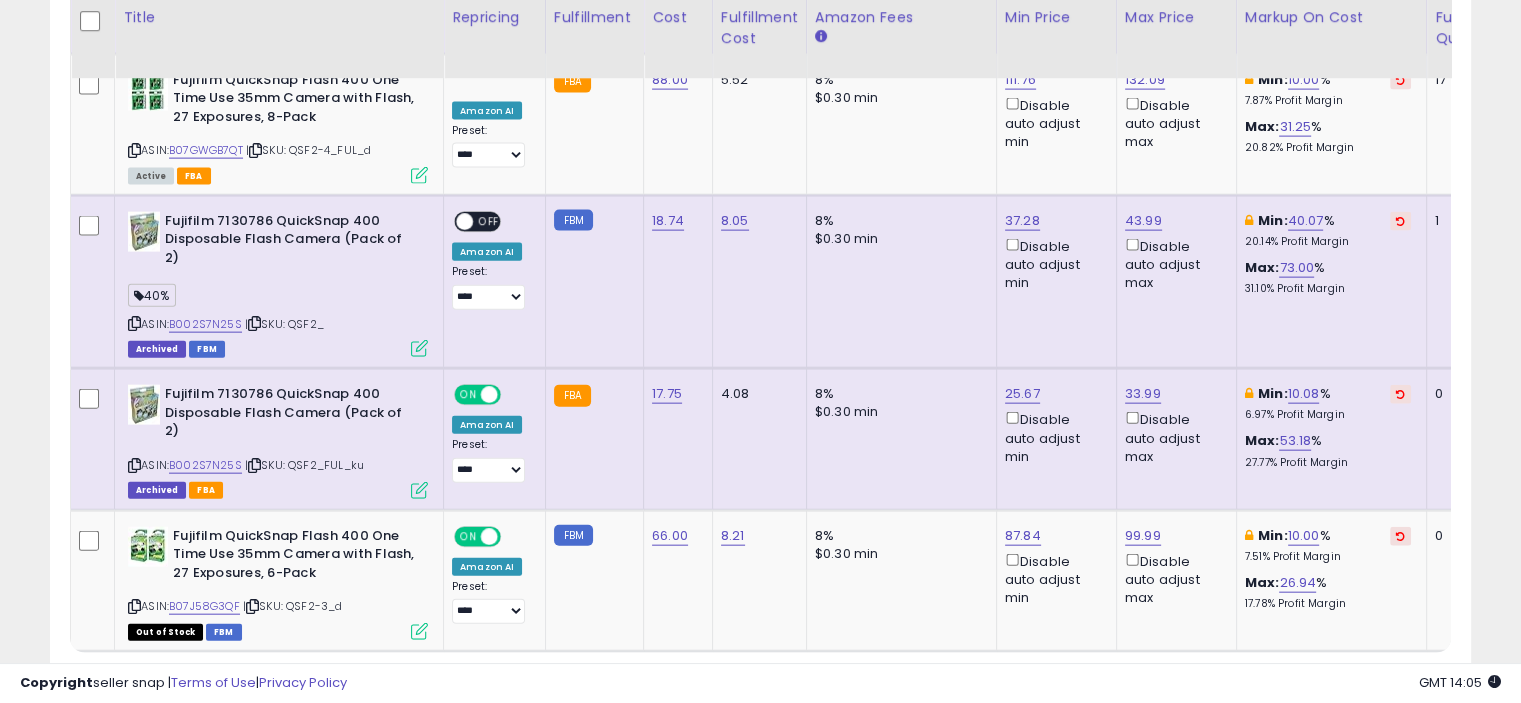 click at bounding box center [419, 348] 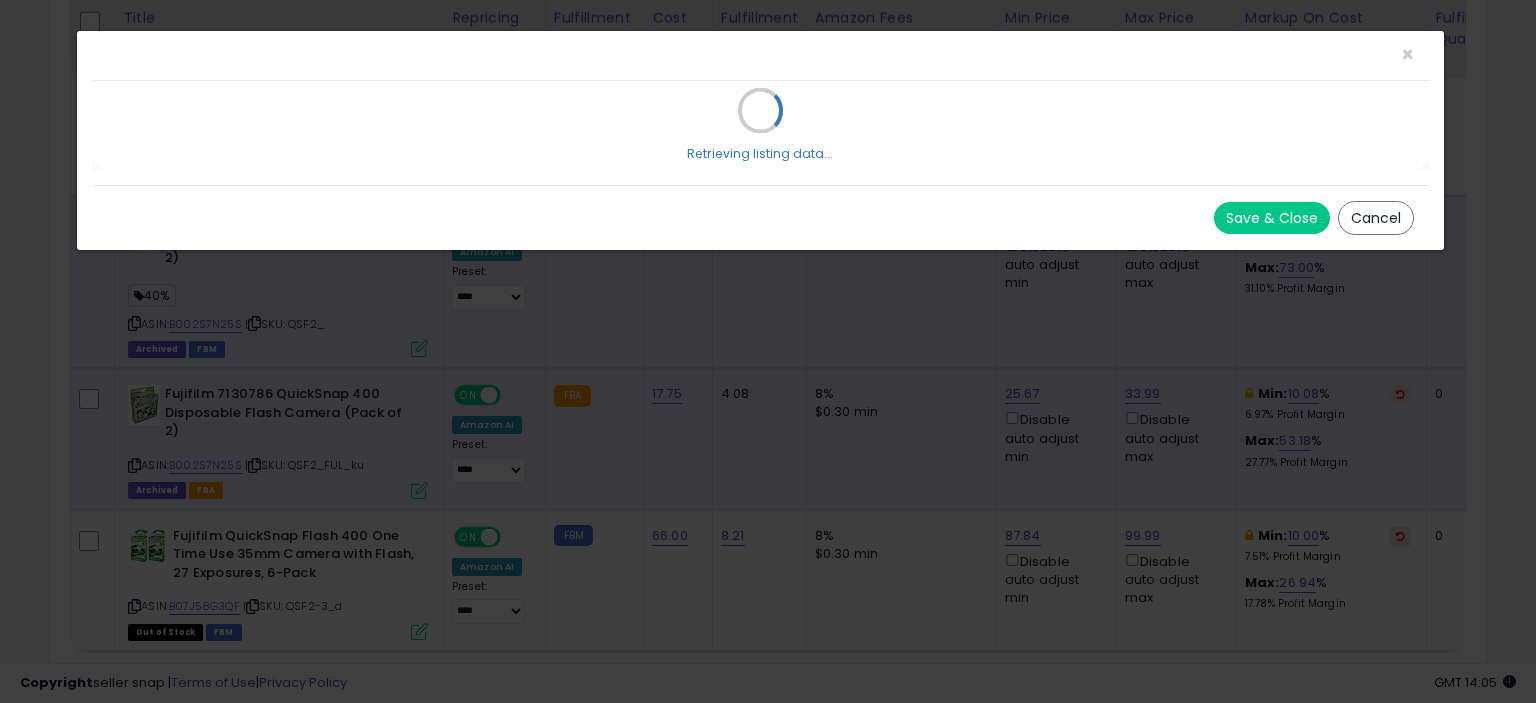 scroll, scrollTop: 0, scrollLeft: 0, axis: both 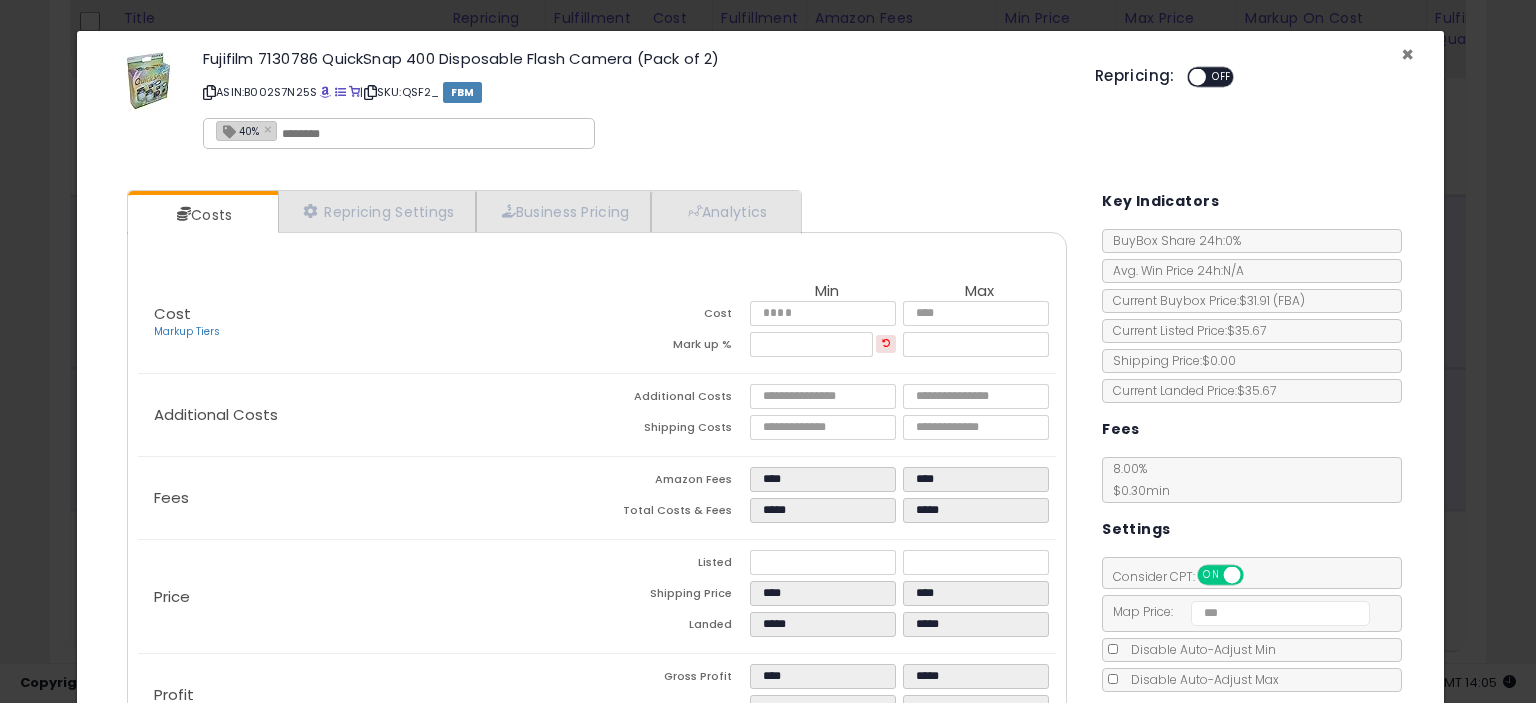 click on "×" at bounding box center [1407, 54] 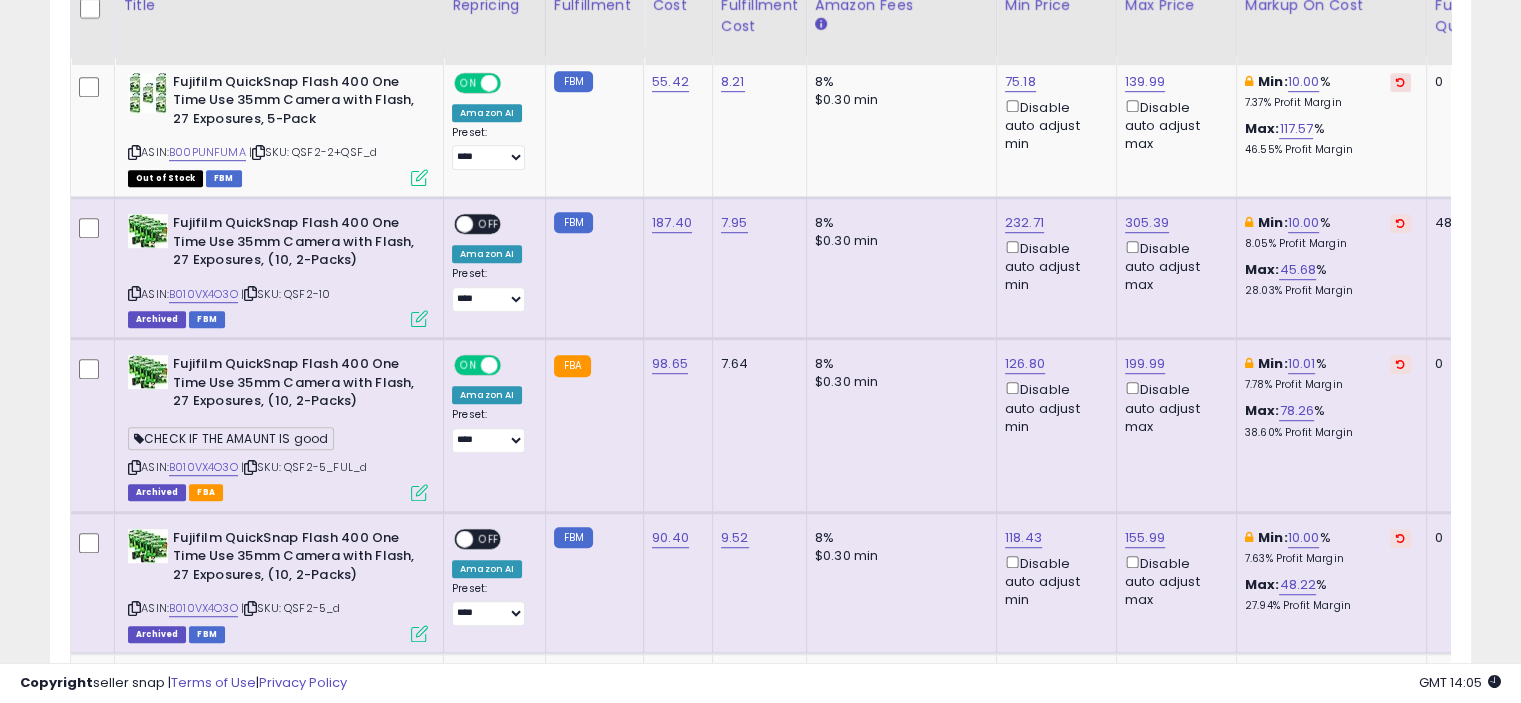 scroll, scrollTop: 700, scrollLeft: 0, axis: vertical 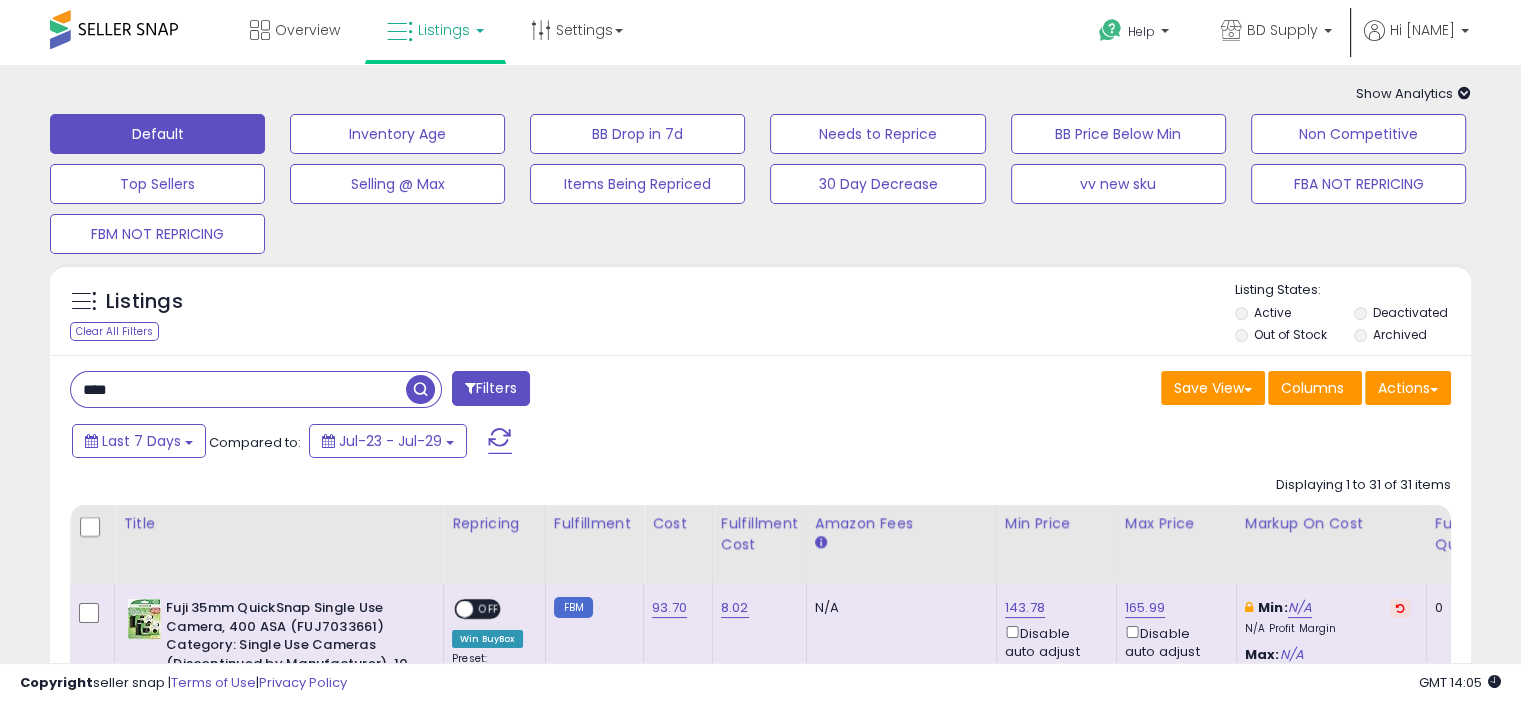 click at bounding box center [420, 389] 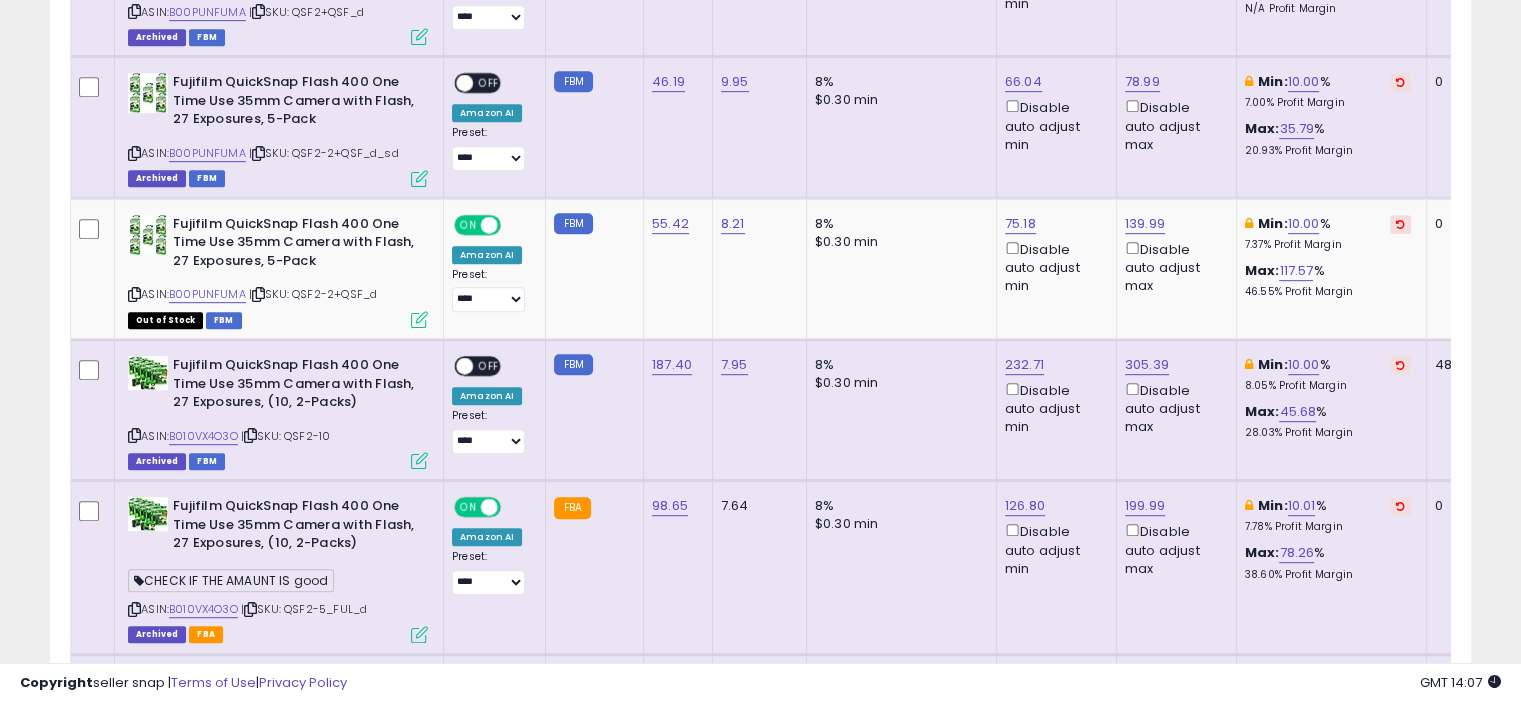 scroll, scrollTop: 1100, scrollLeft: 0, axis: vertical 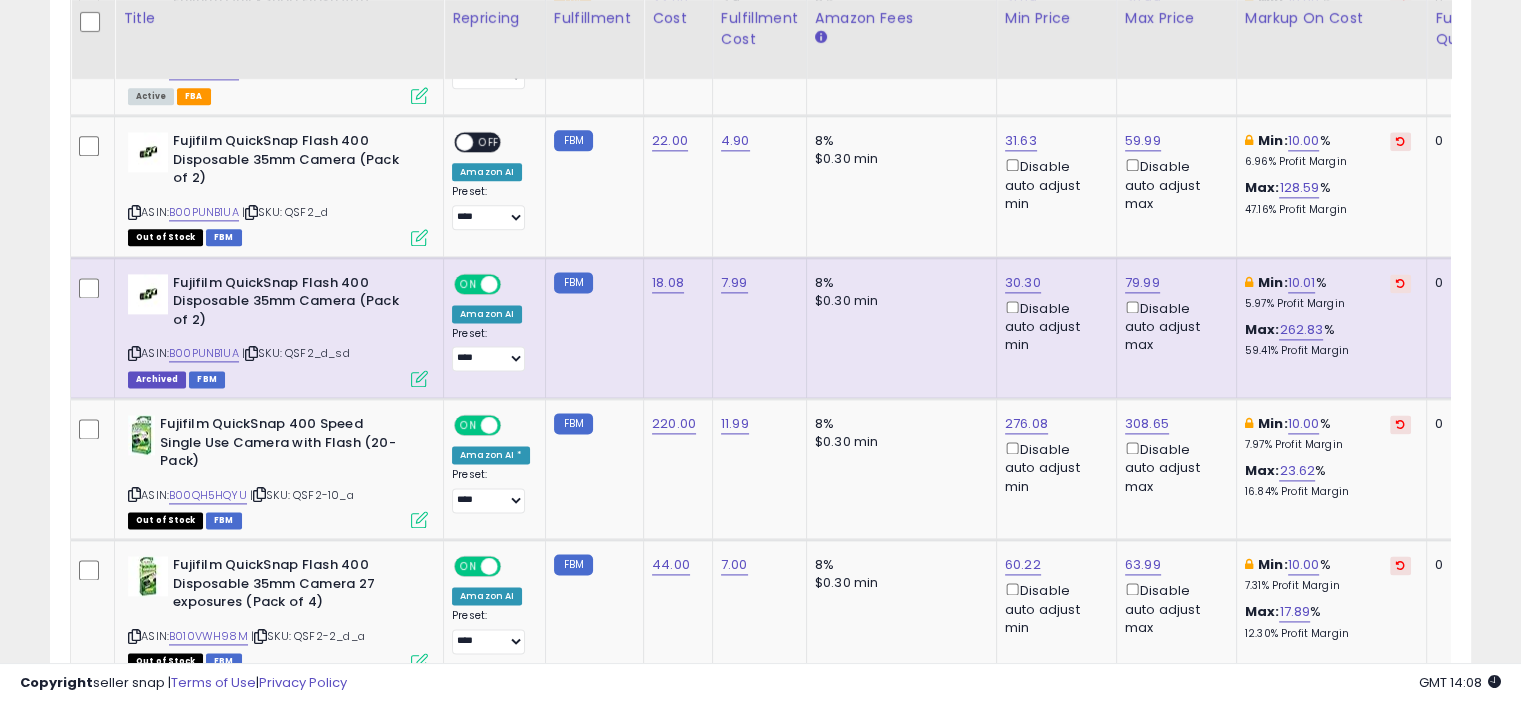 click at bounding box center (419, 378) 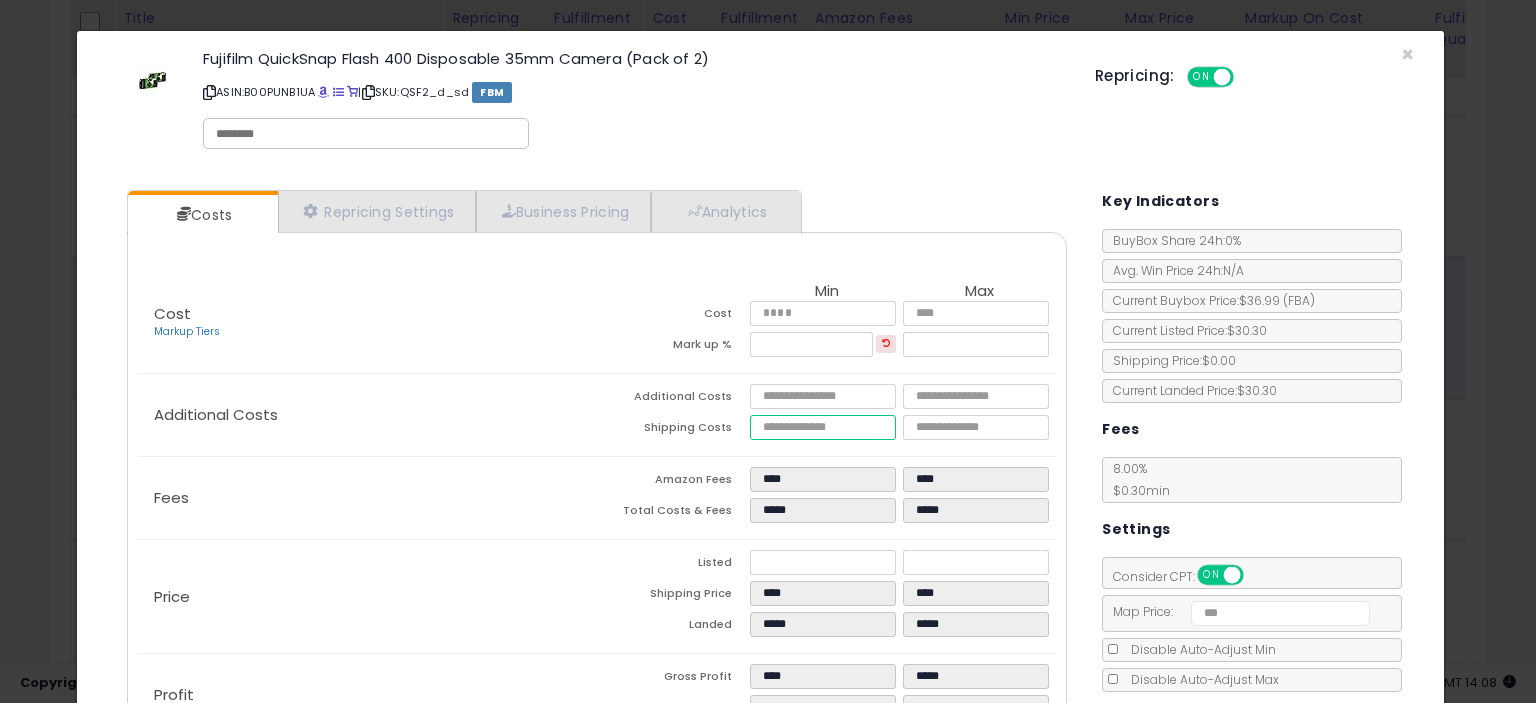 drag, startPoint x: 788, startPoint y: 421, endPoint x: 696, endPoint y: 432, distance: 92.65527 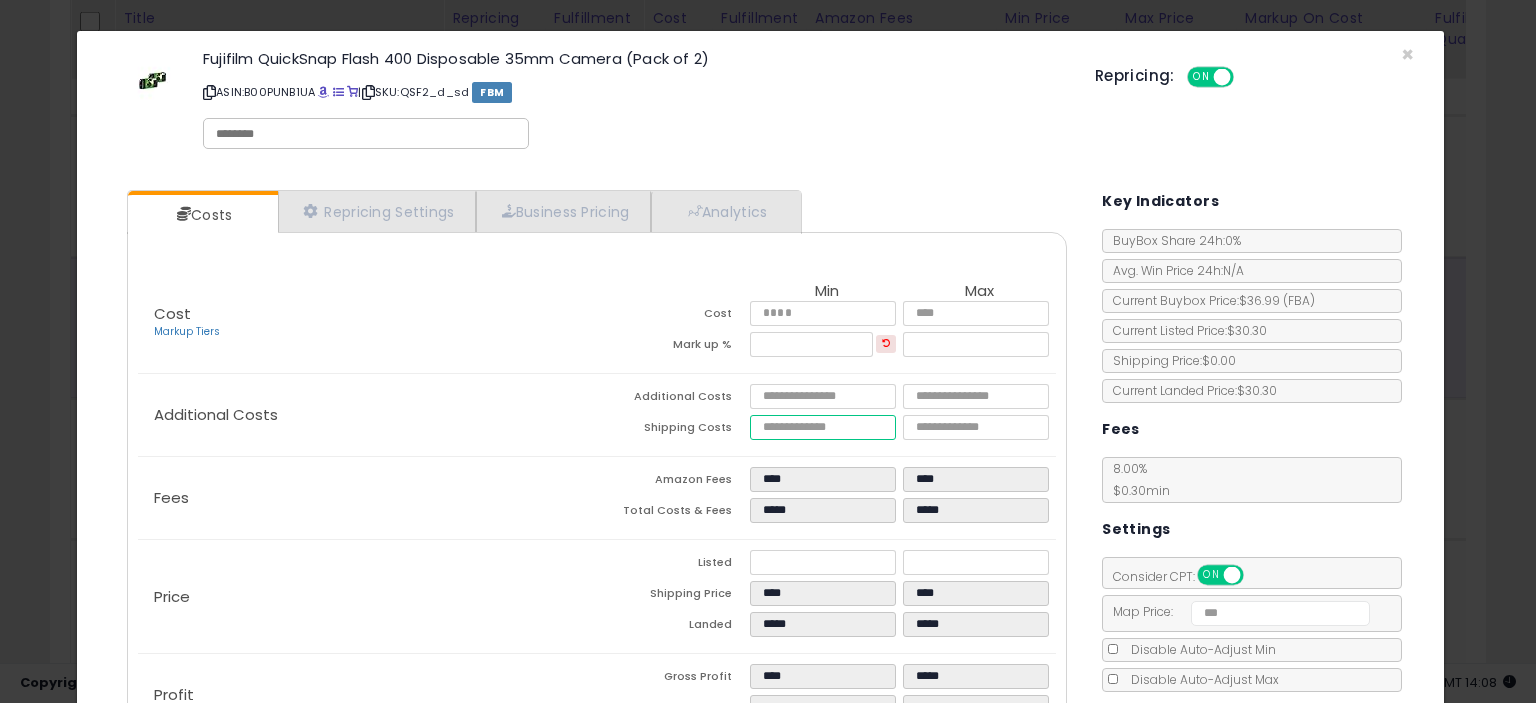 type on "*" 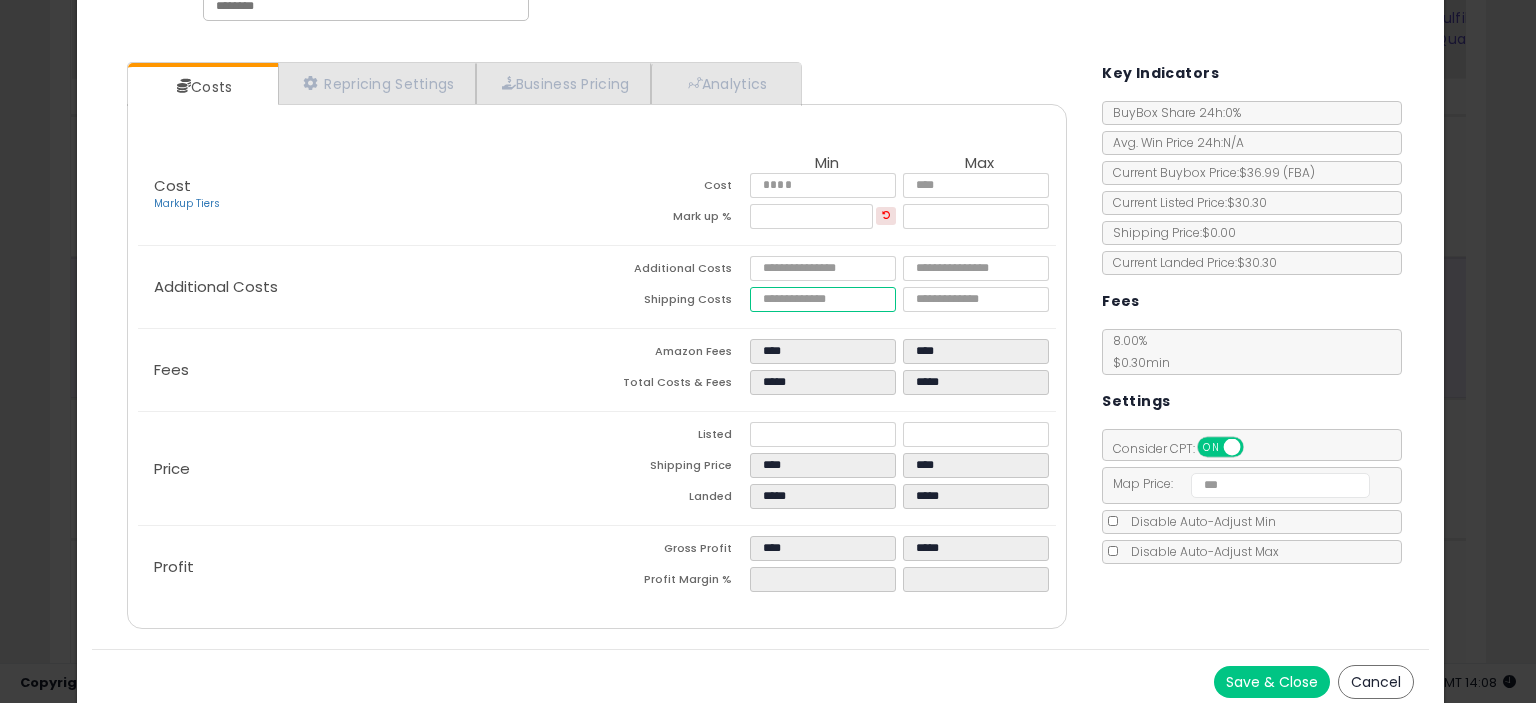 scroll, scrollTop: 136, scrollLeft: 0, axis: vertical 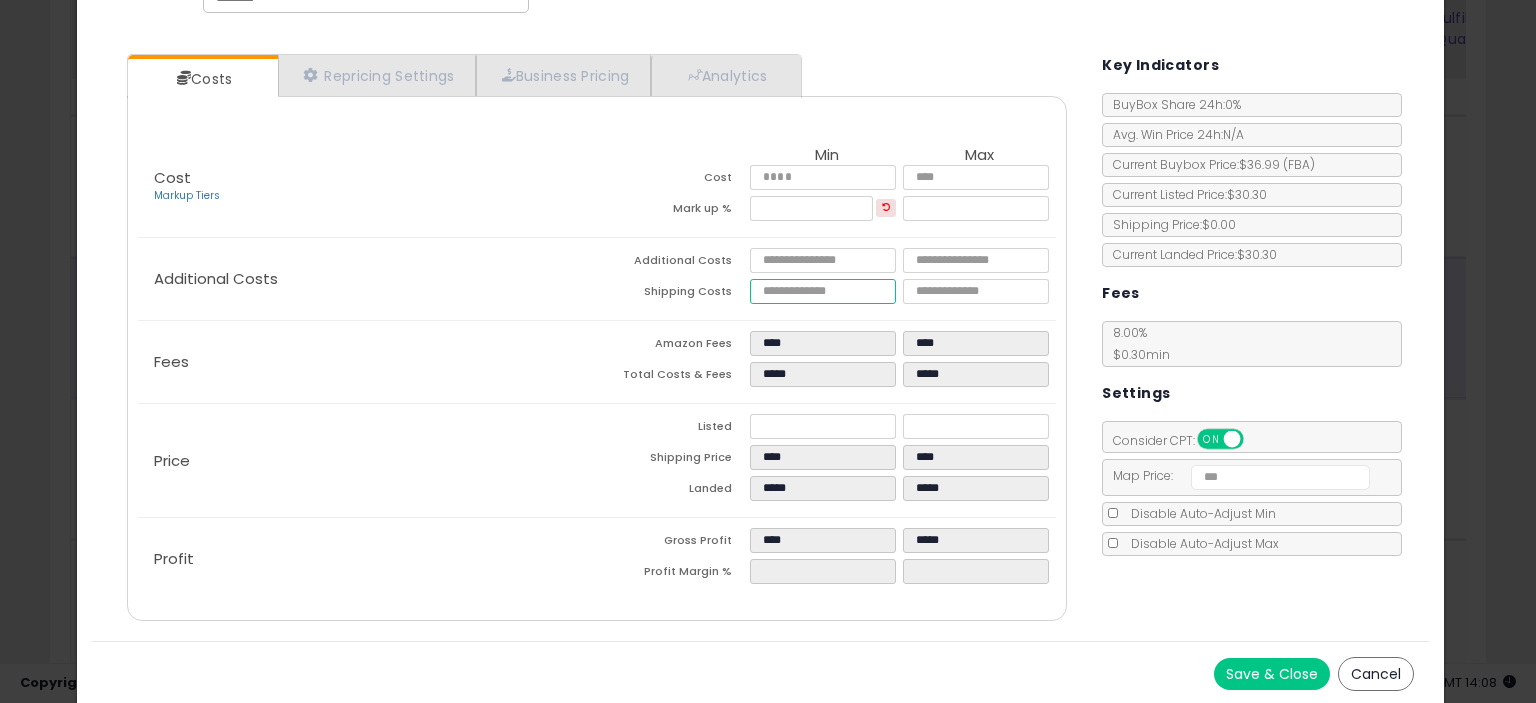 type on "****" 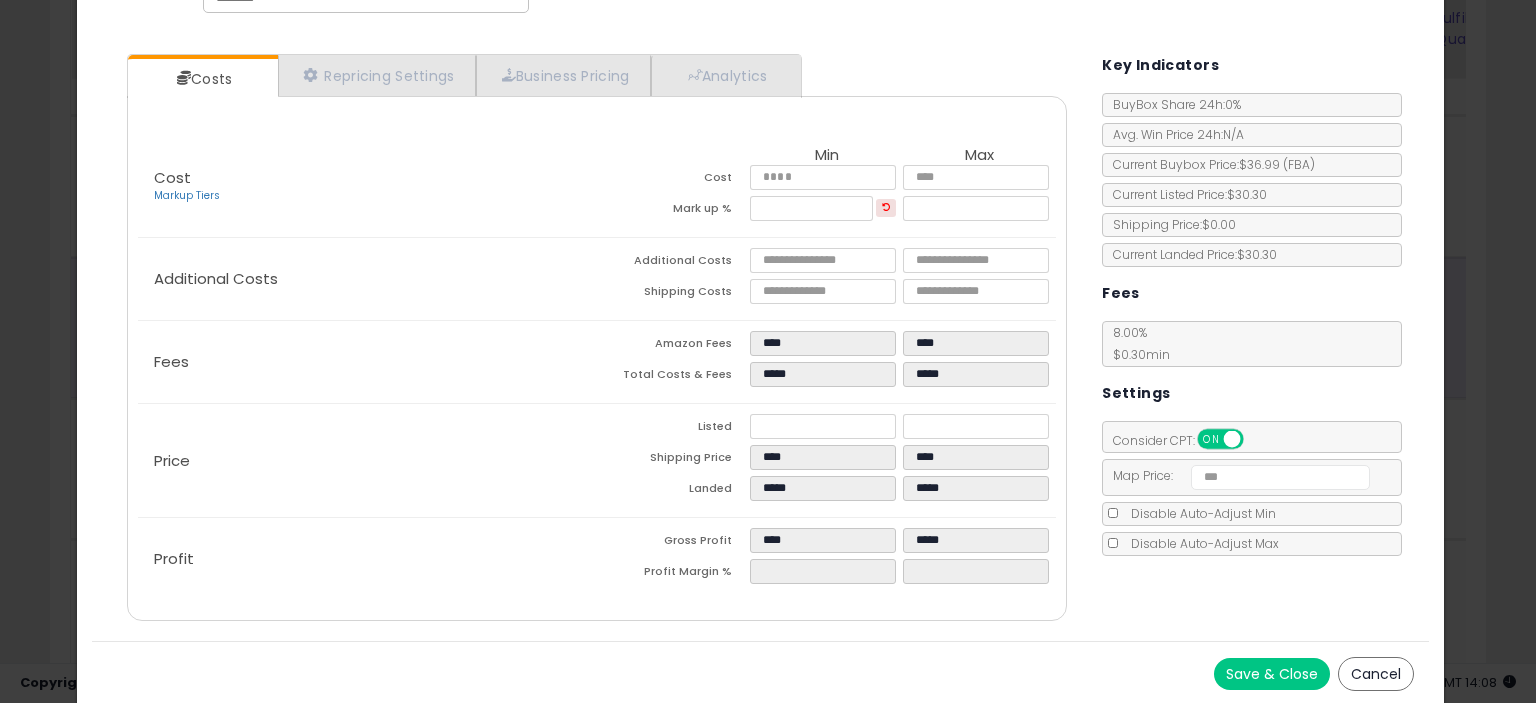 type on "******" 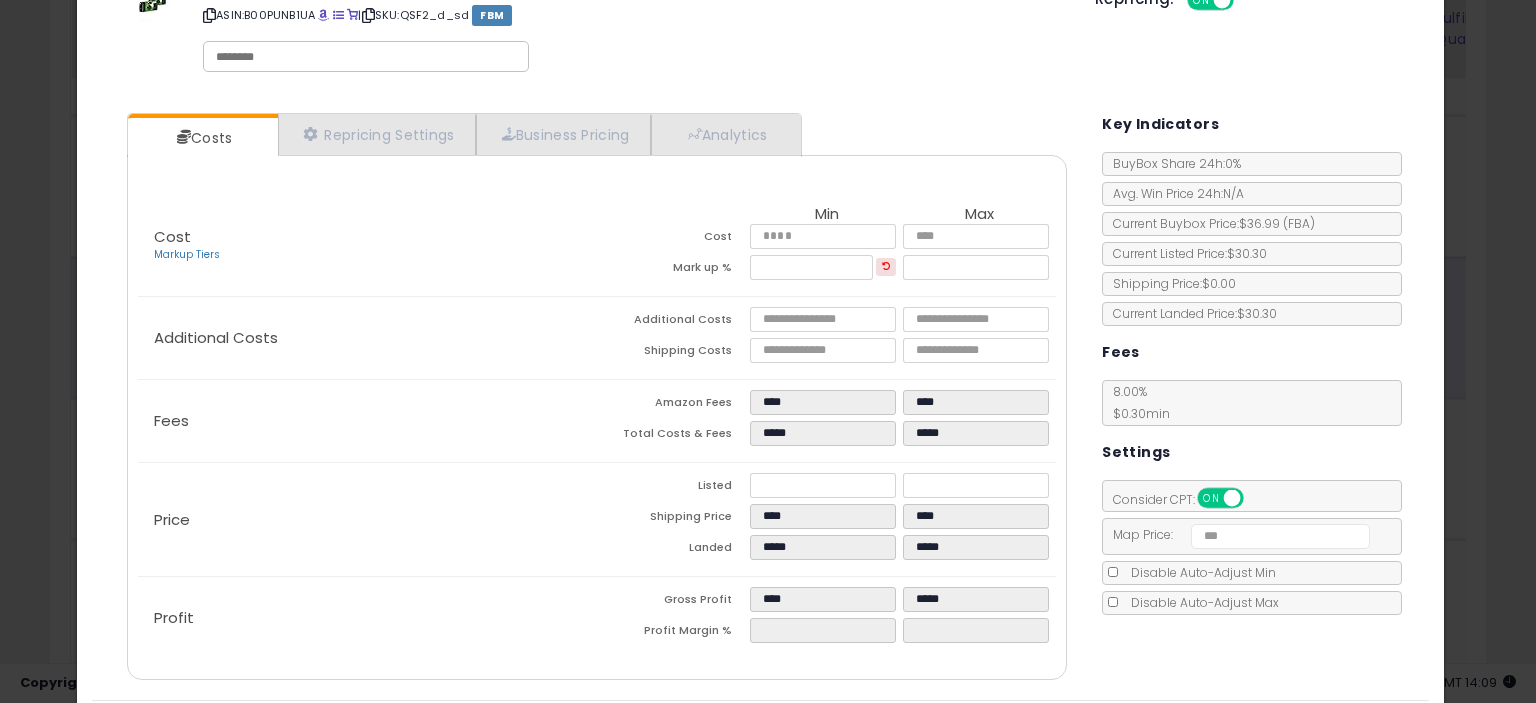 scroll, scrollTop: 0, scrollLeft: 0, axis: both 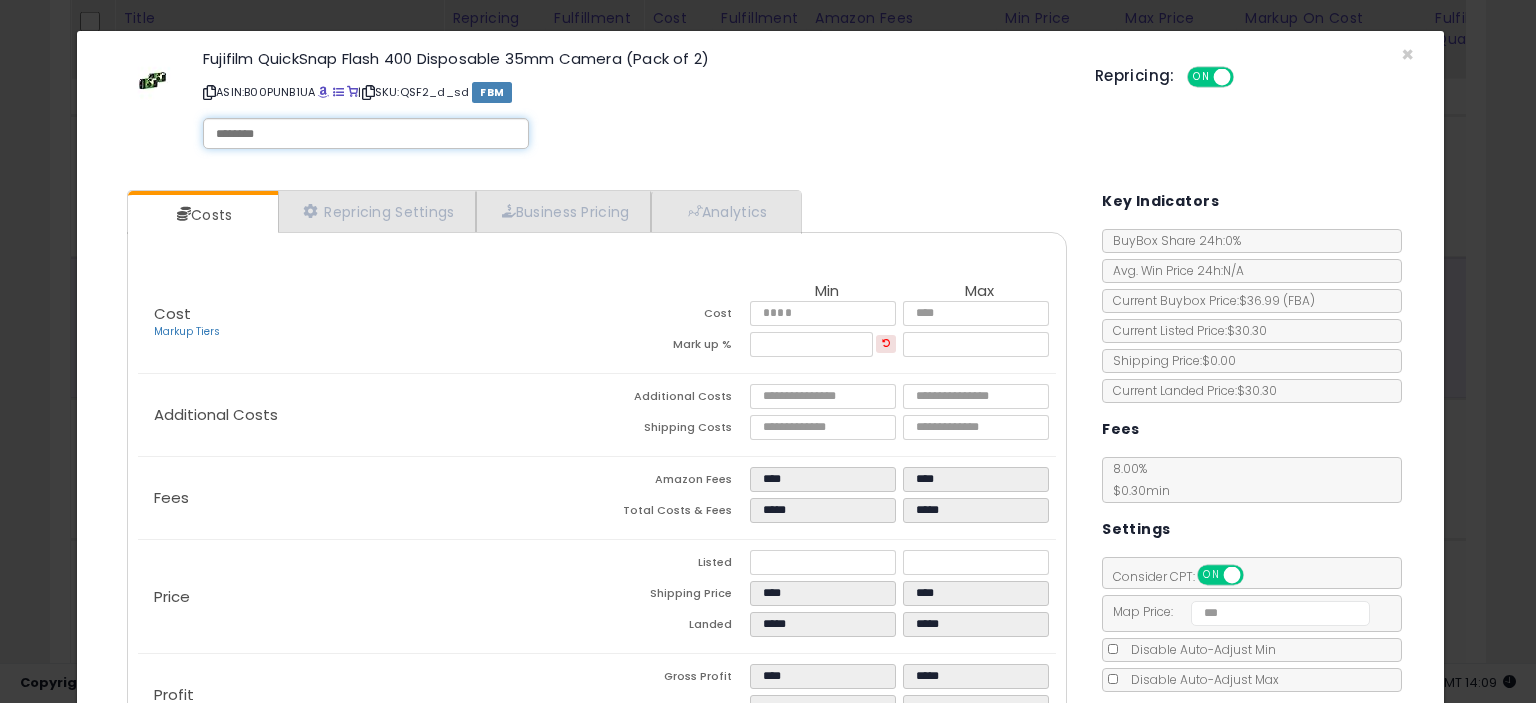 drag, startPoint x: 240, startPoint y: 136, endPoint x: 222, endPoint y: 154, distance: 25.455845 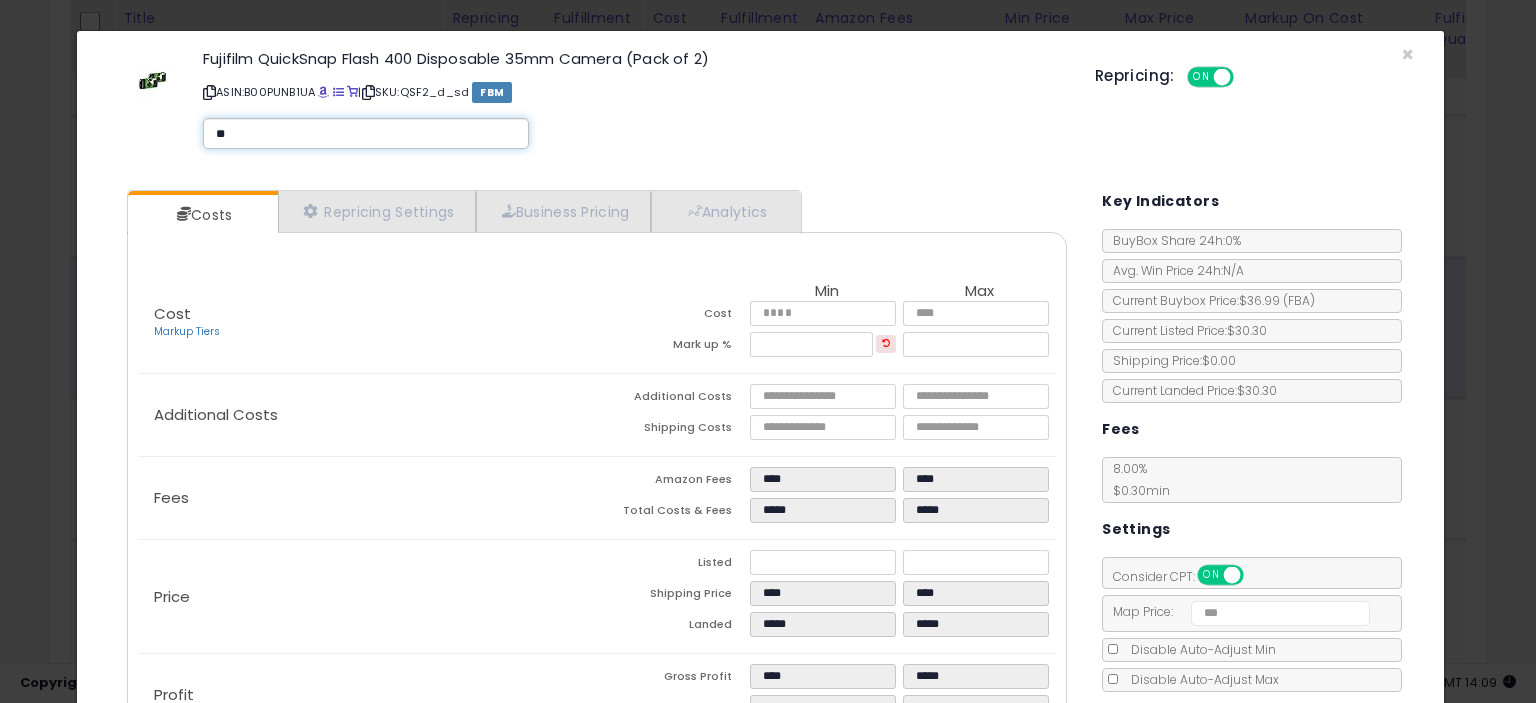type on "*" 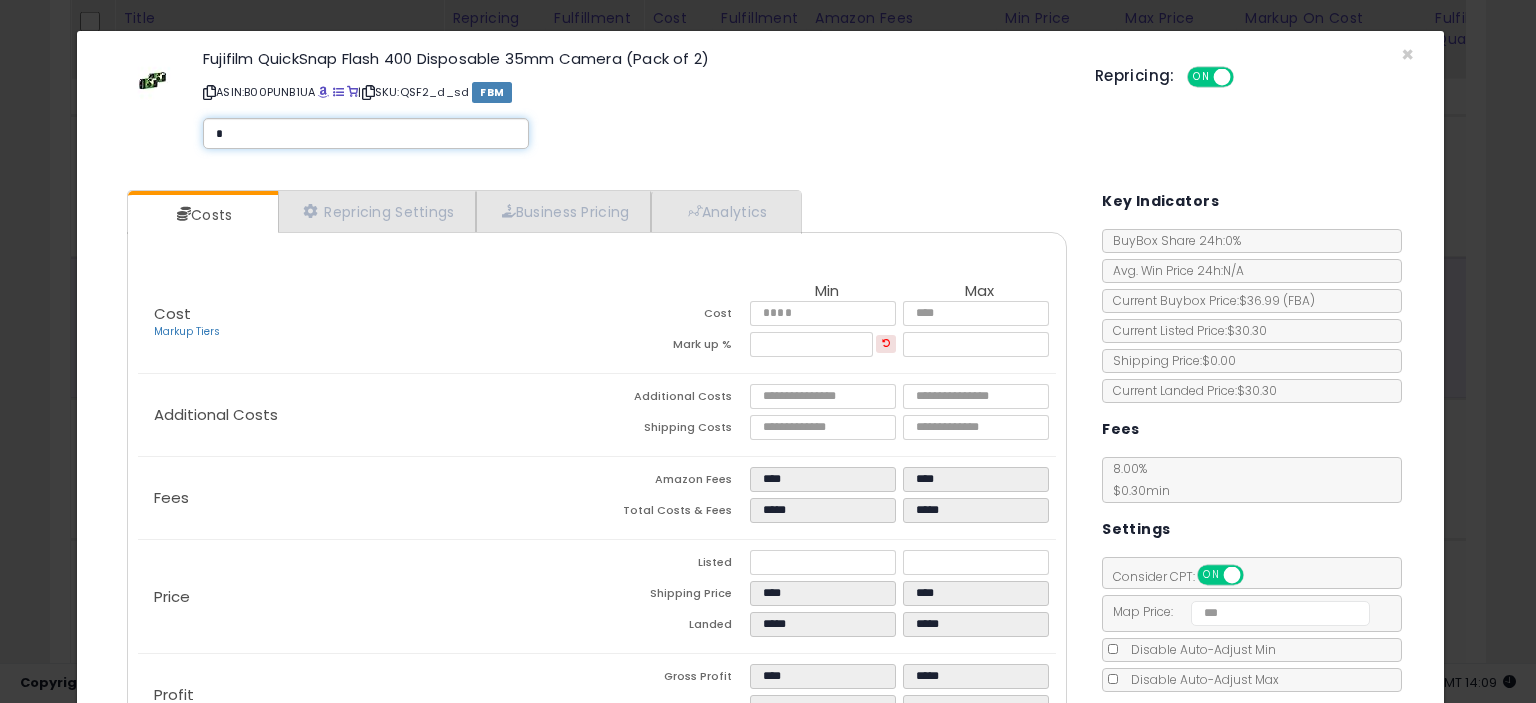 type on "**" 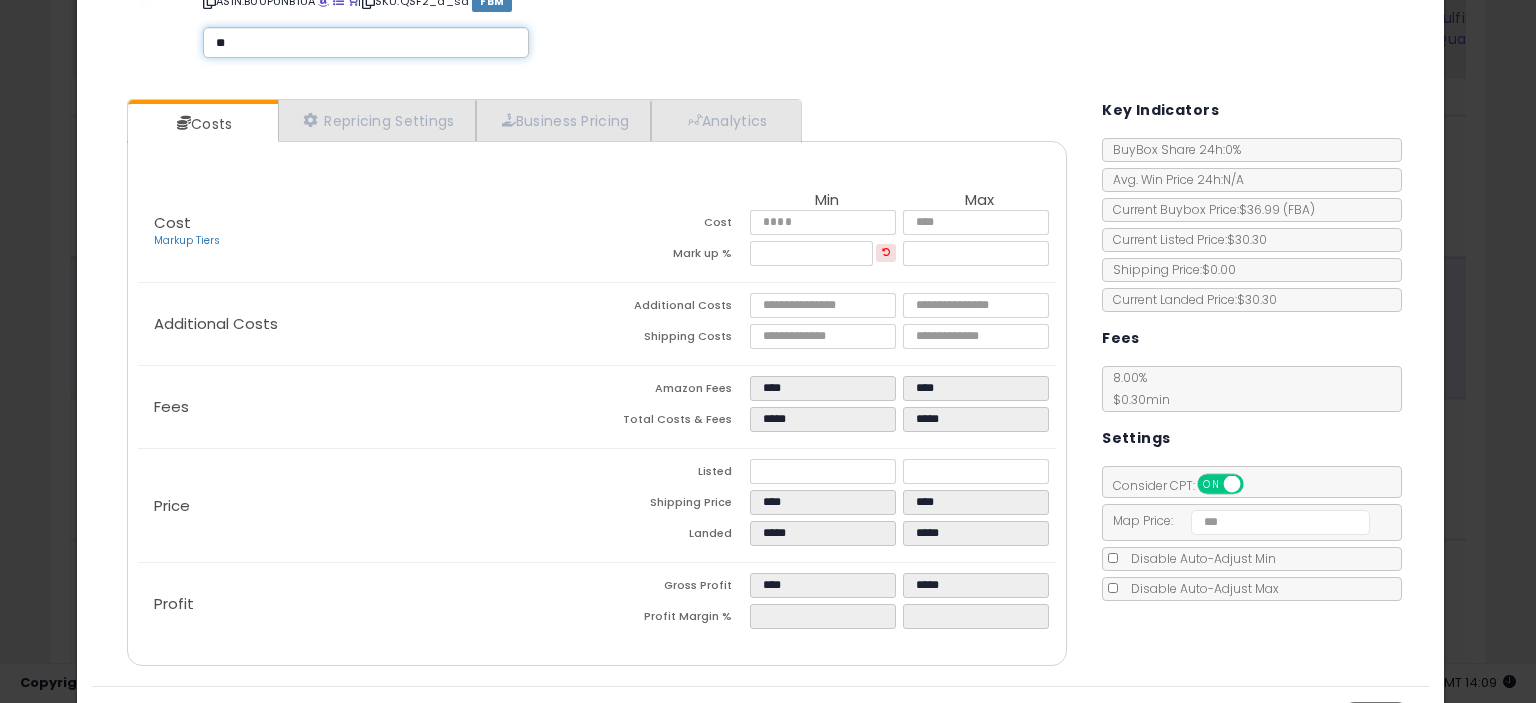 scroll, scrollTop: 136, scrollLeft: 0, axis: vertical 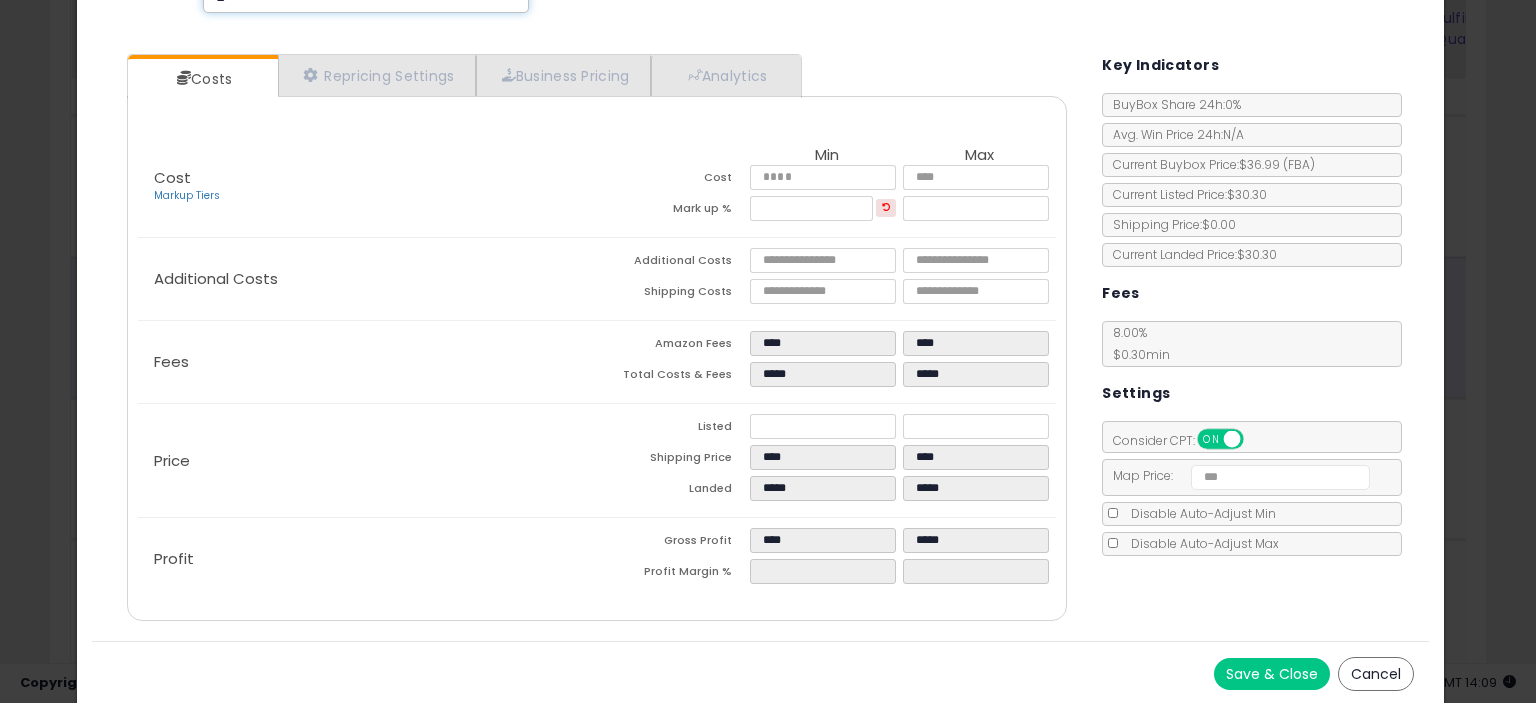 click on "Save & Close" at bounding box center (1272, 674) 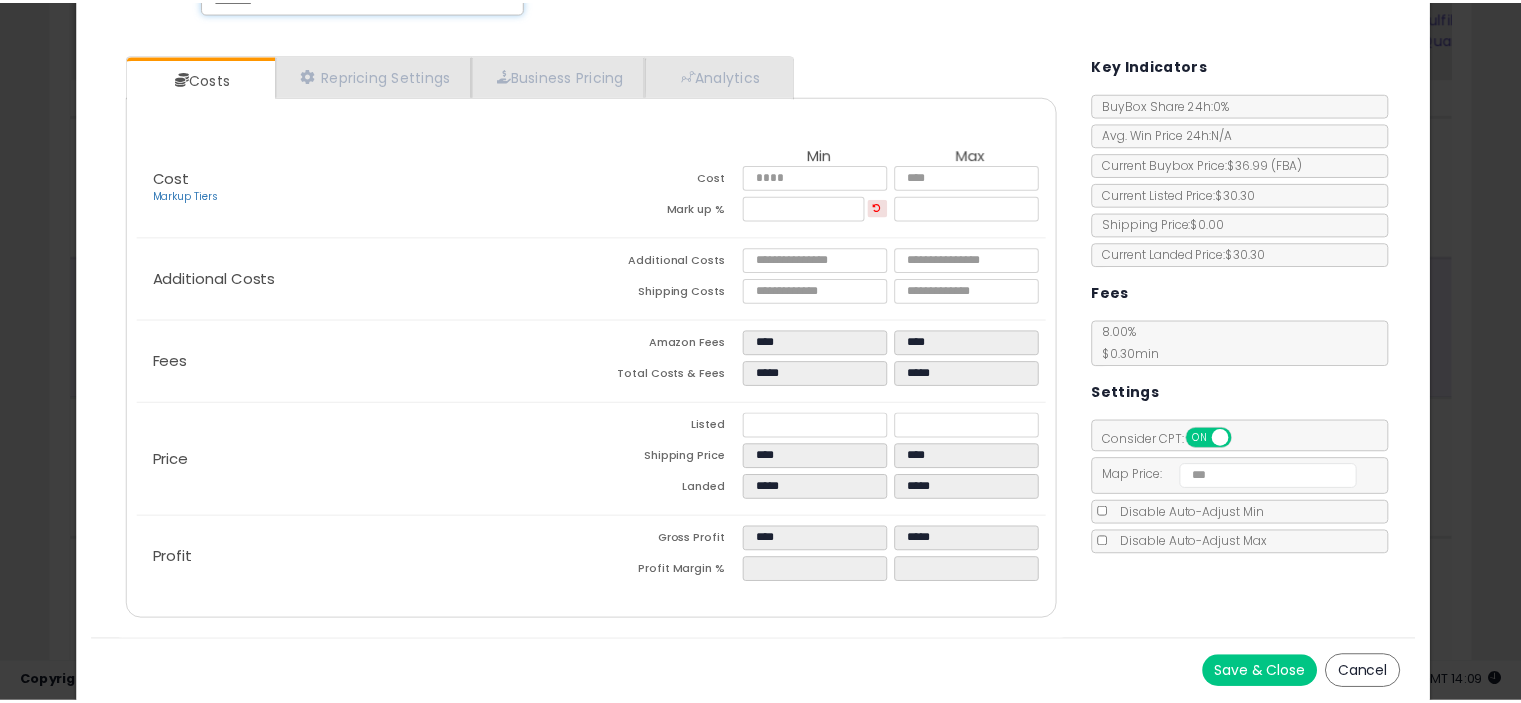 scroll, scrollTop: 0, scrollLeft: 0, axis: both 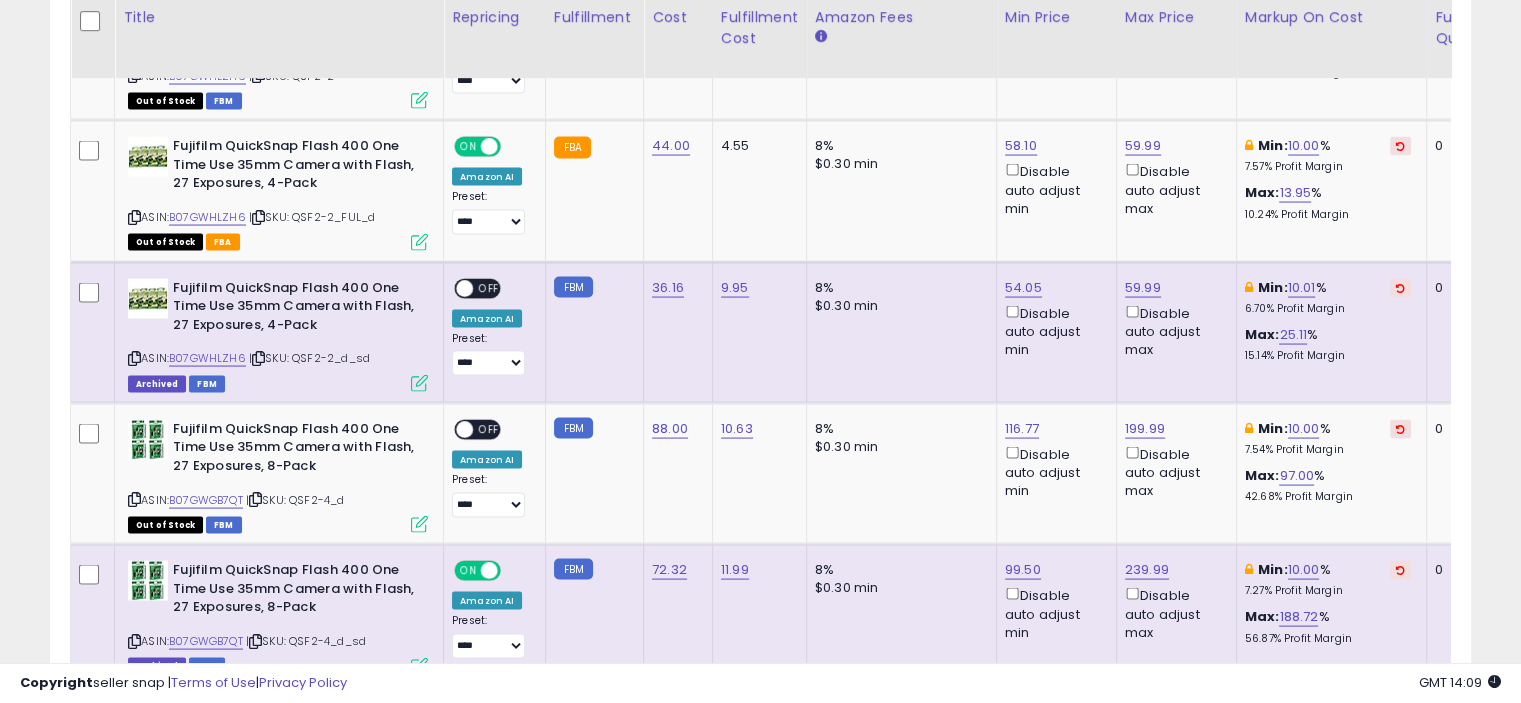 click at bounding box center (419, 383) 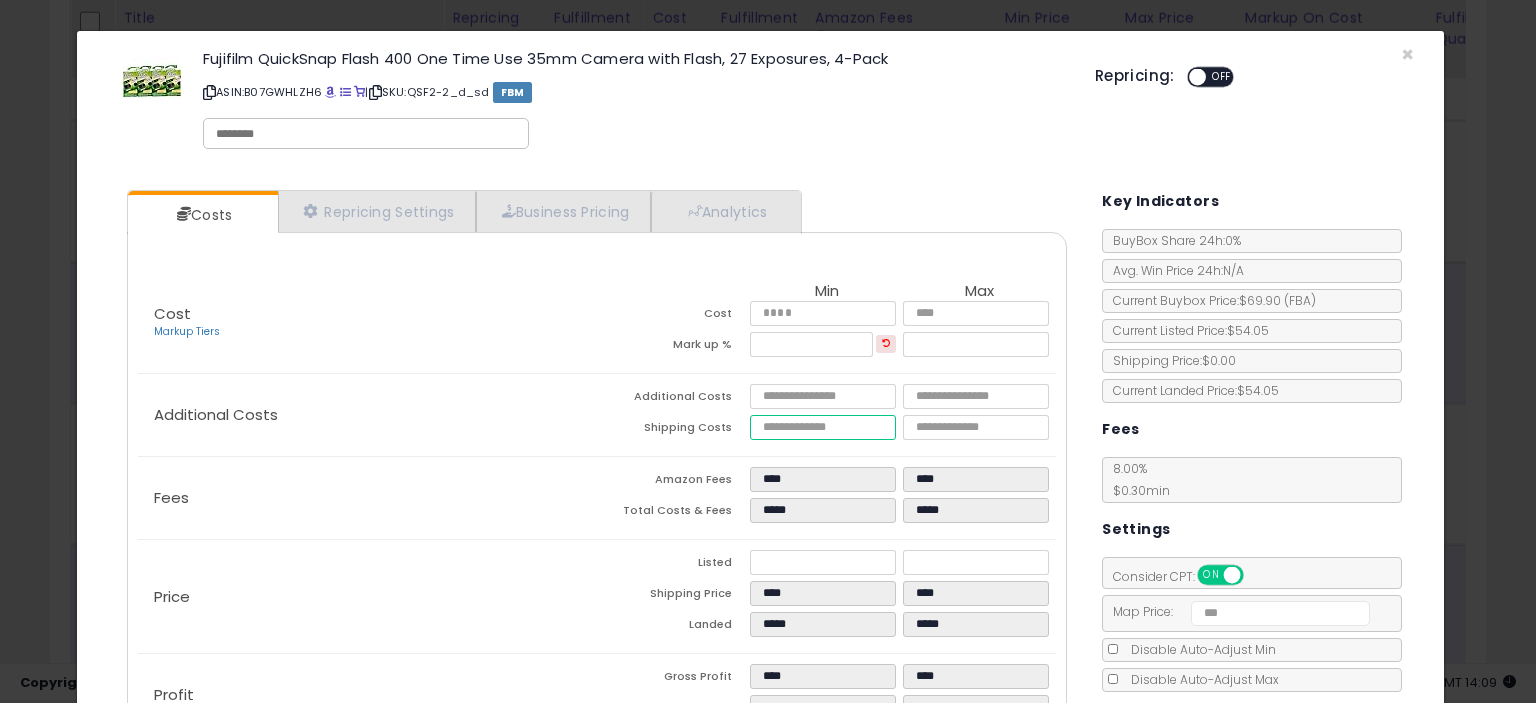drag, startPoint x: 817, startPoint y: 427, endPoint x: 597, endPoint y: 425, distance: 220.0091 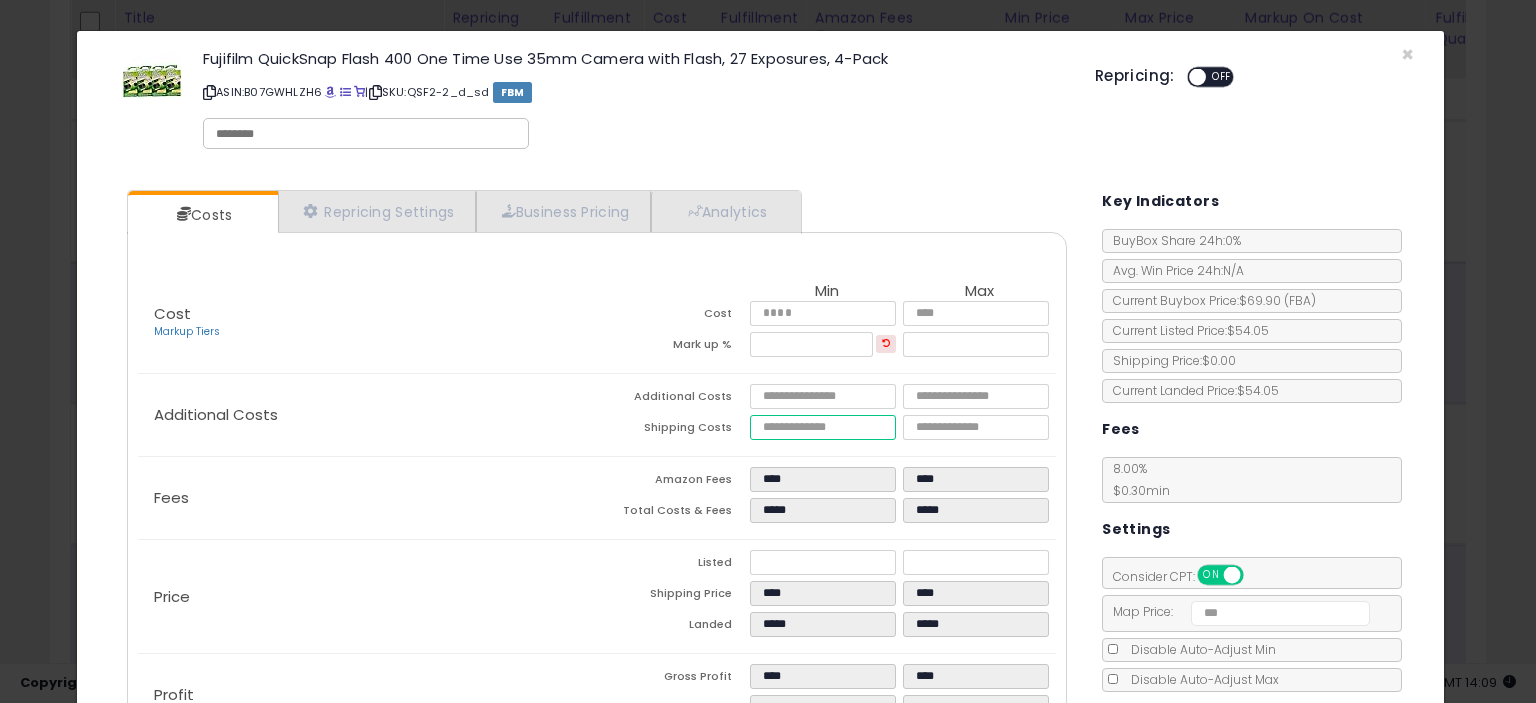type on "*" 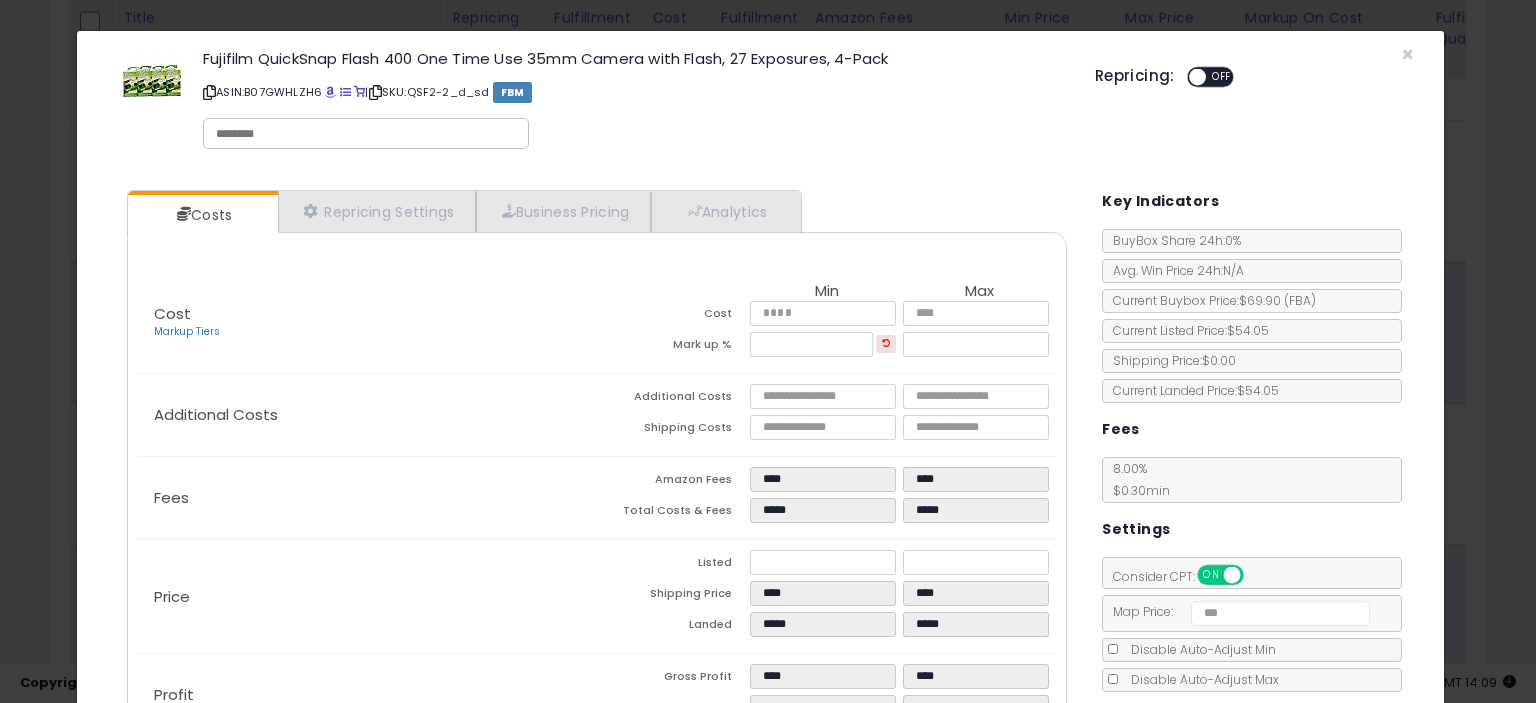 type on "****" 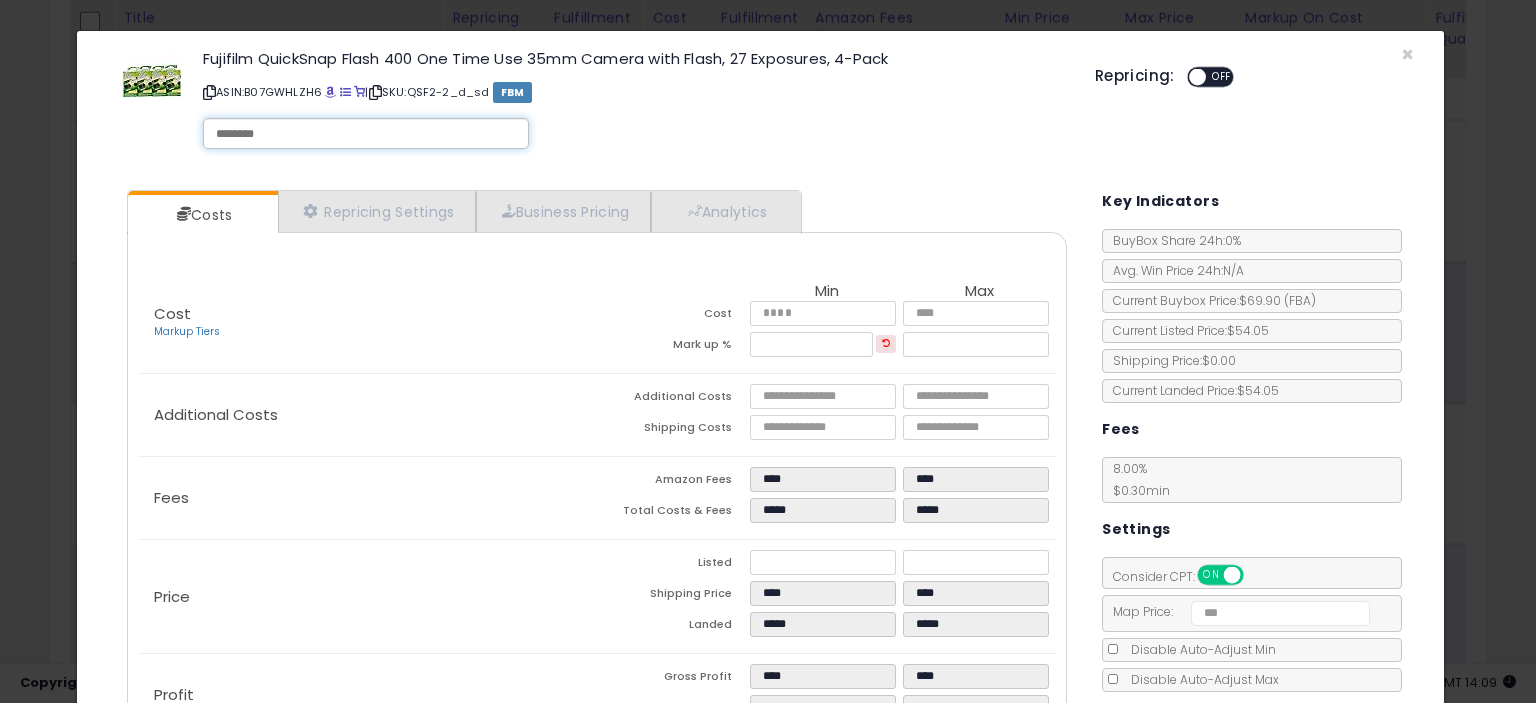 click at bounding box center [366, 134] 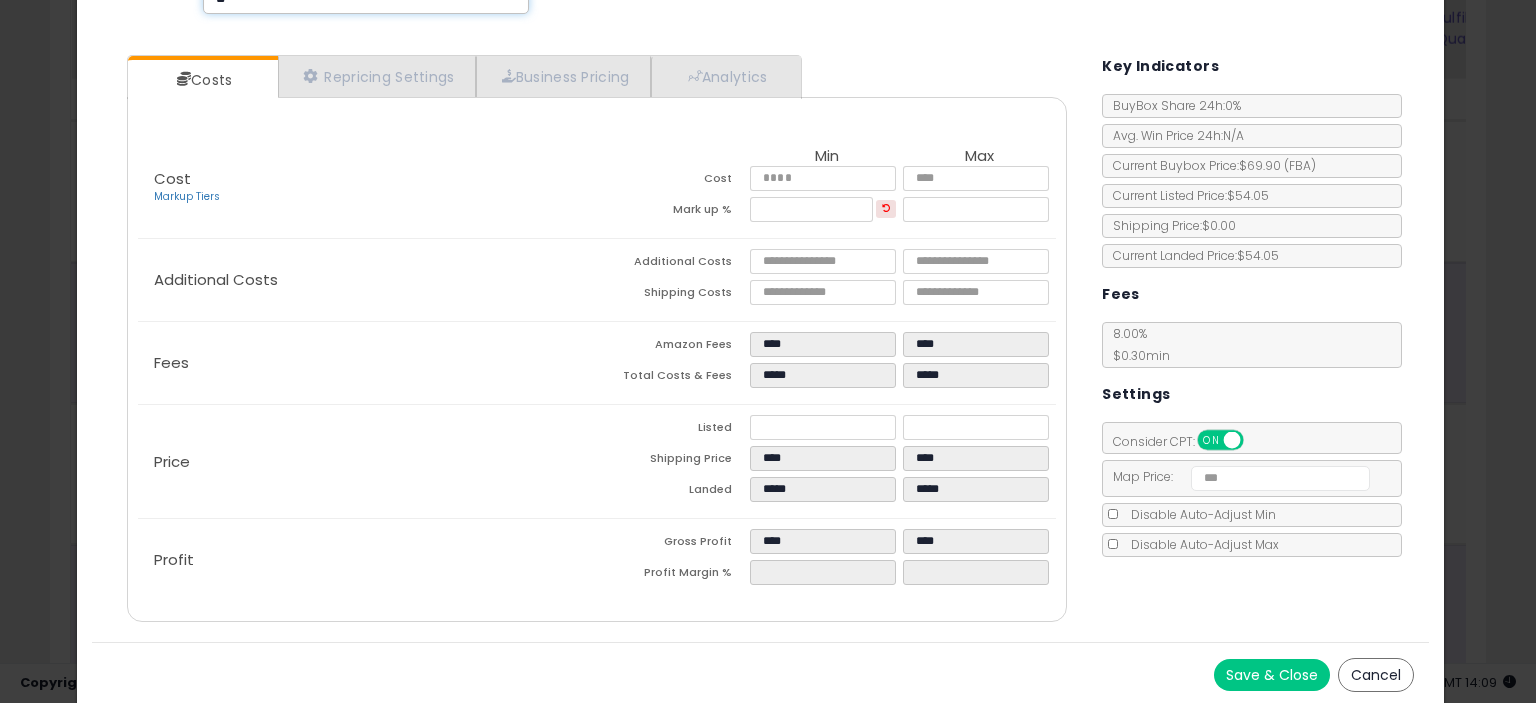 scroll, scrollTop: 136, scrollLeft: 0, axis: vertical 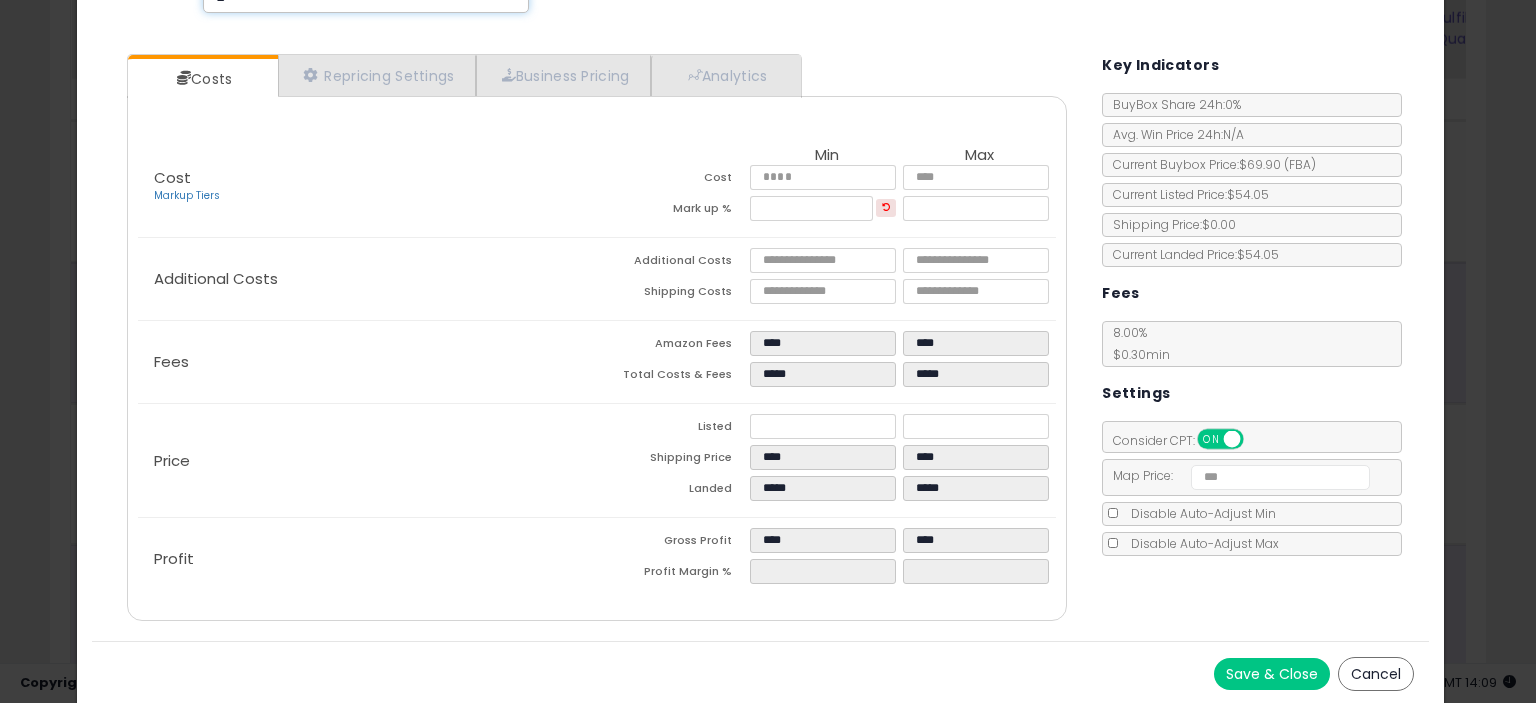 type on "**" 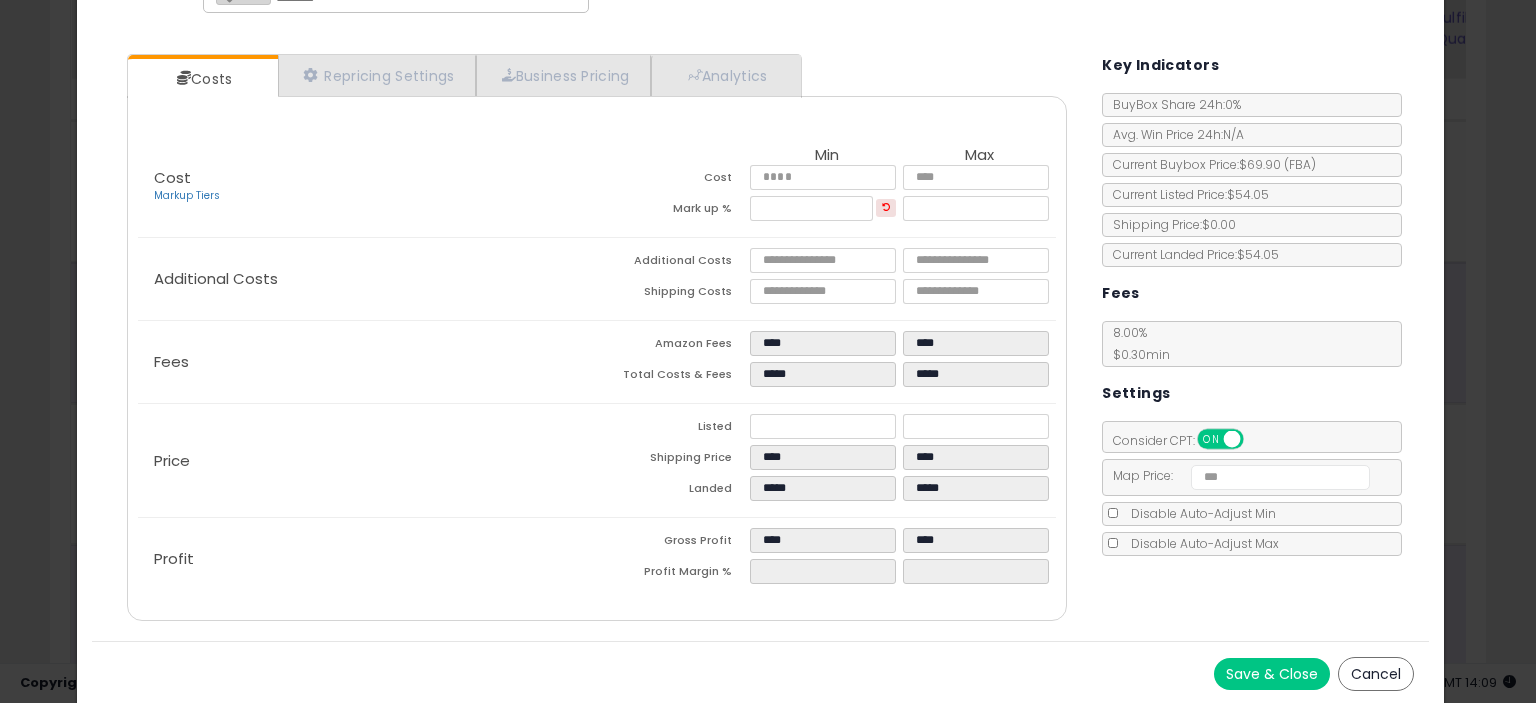 click on "Save & Close" at bounding box center [1272, 674] 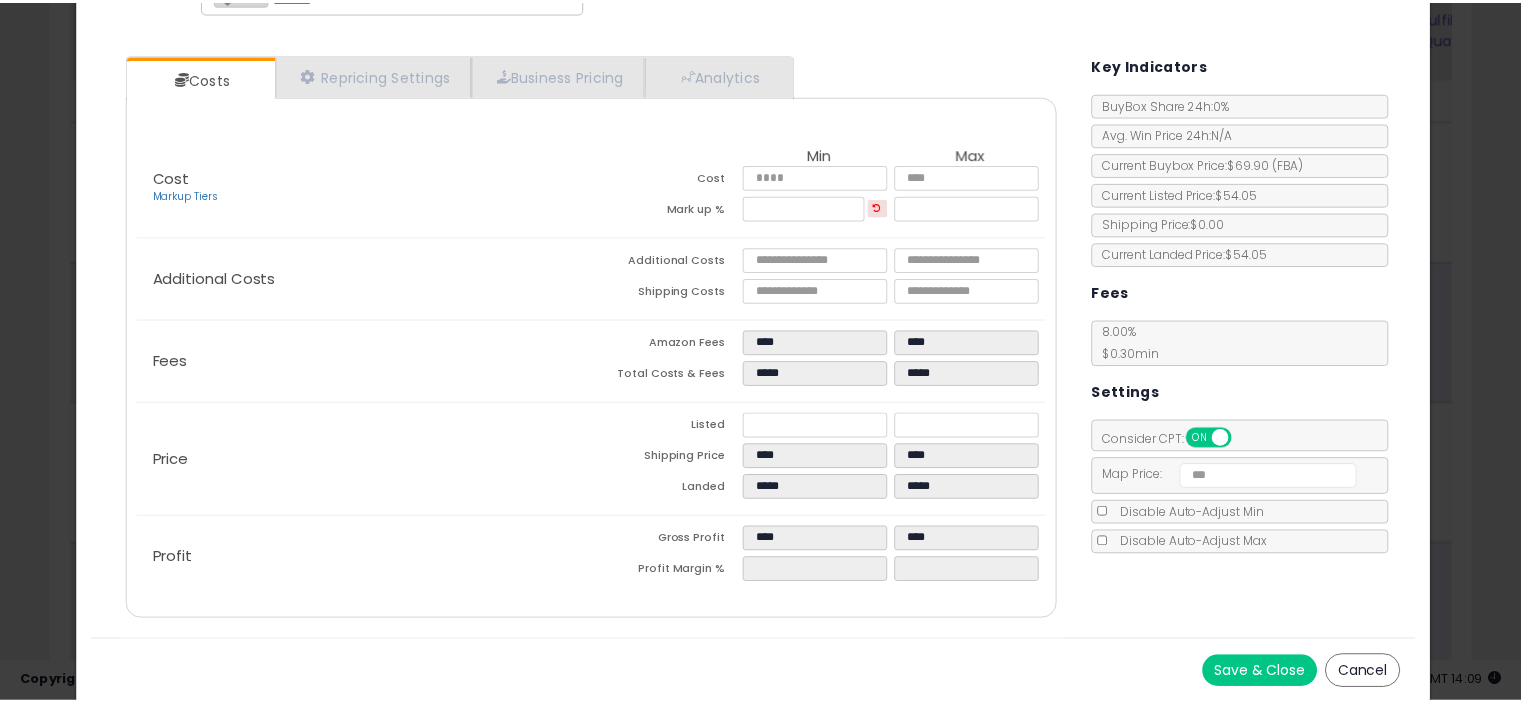 scroll, scrollTop: 0, scrollLeft: 0, axis: both 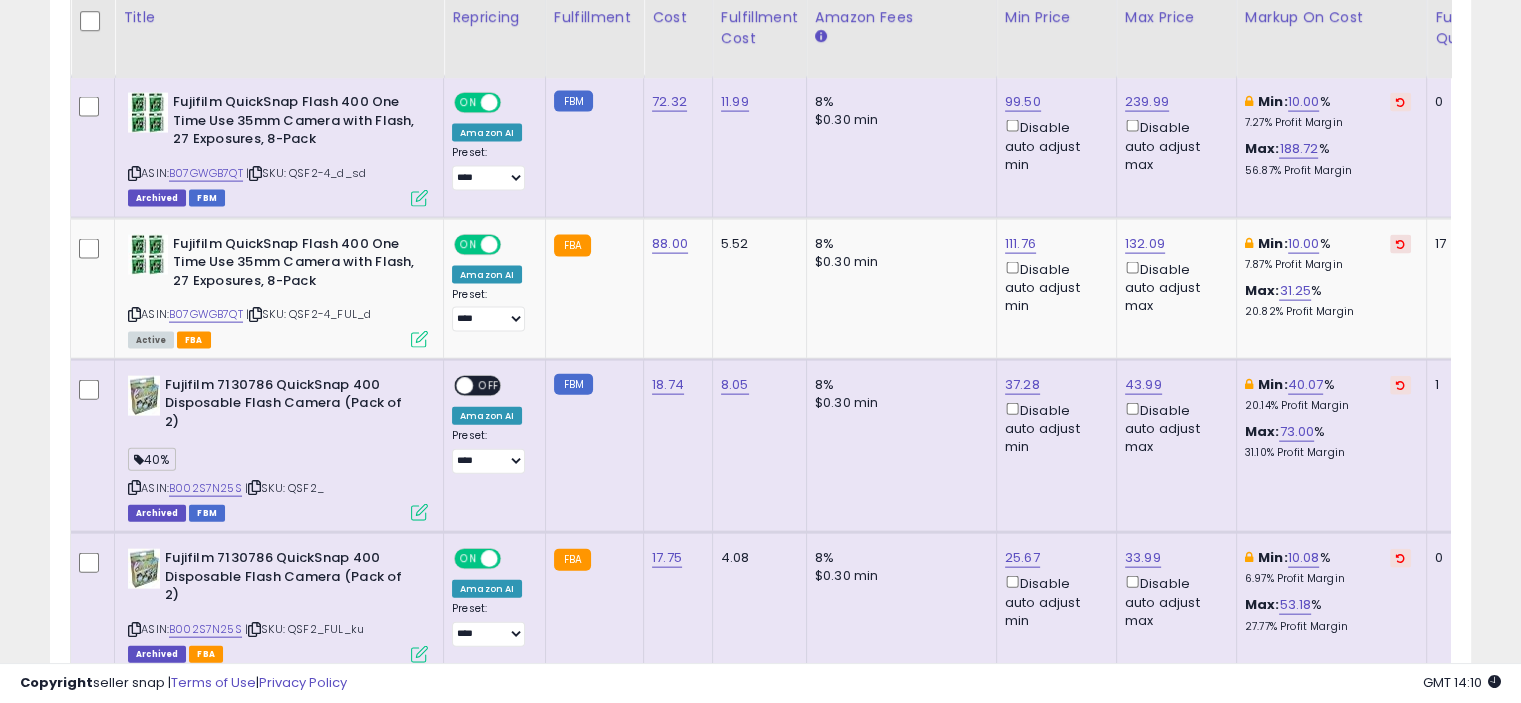 click at bounding box center (419, 512) 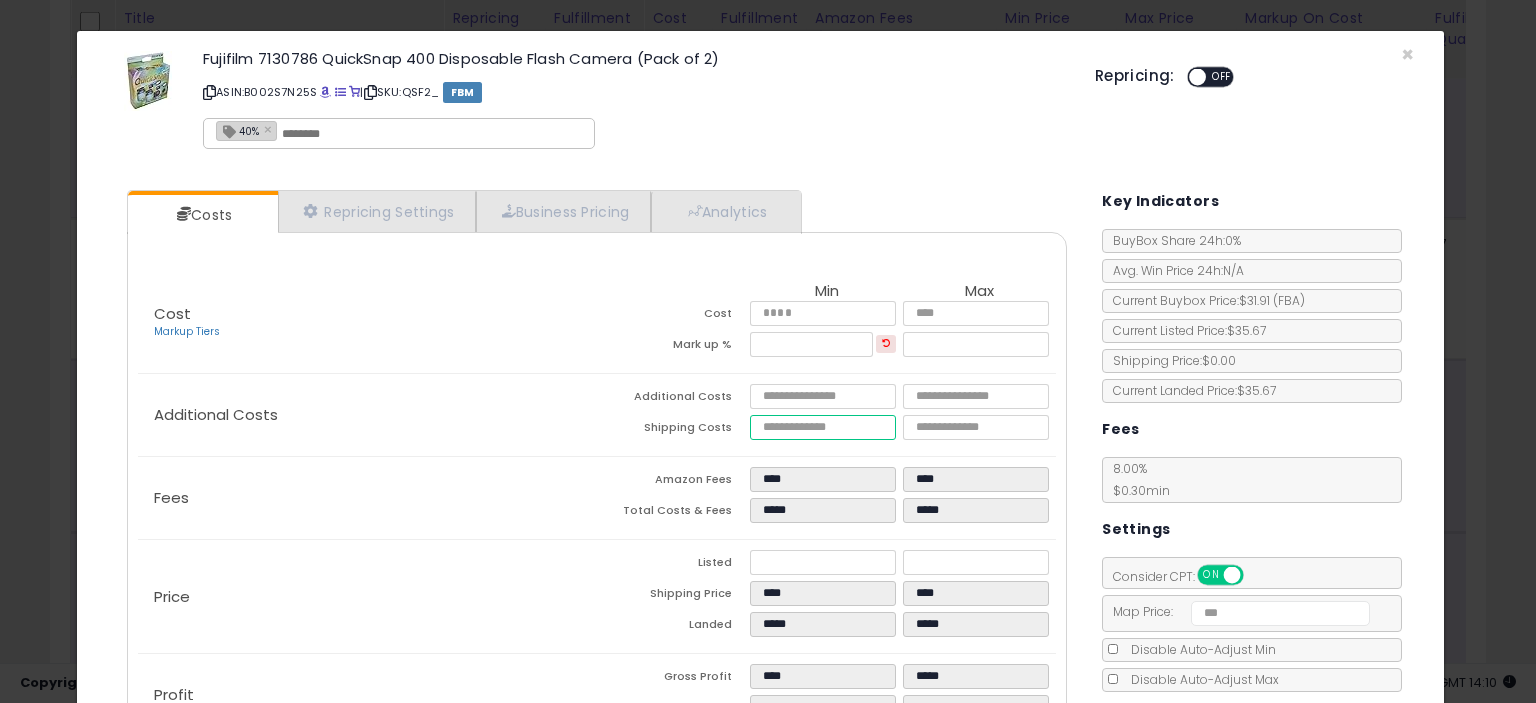 drag, startPoint x: 817, startPoint y: 429, endPoint x: 699, endPoint y: 447, distance: 119.36499 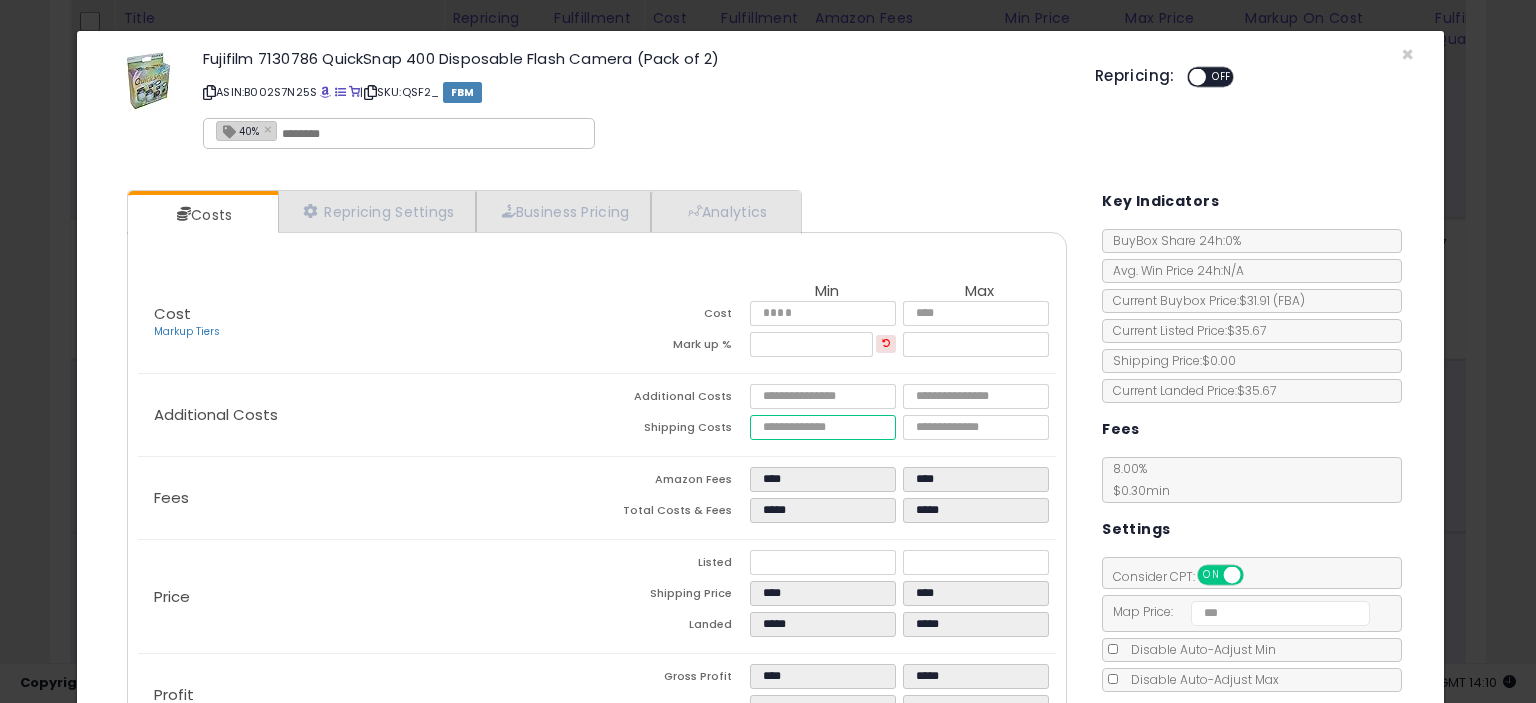 type on "*" 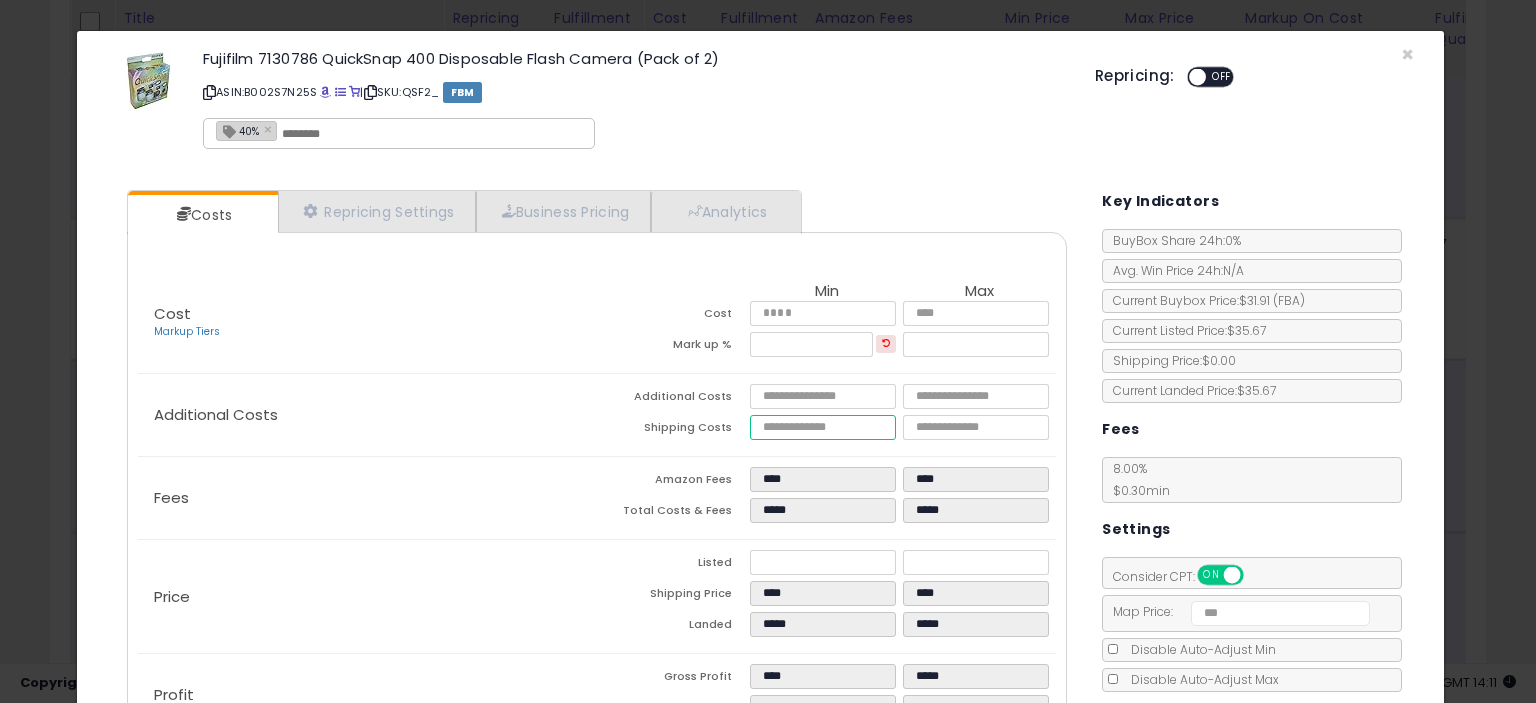 type on "****" 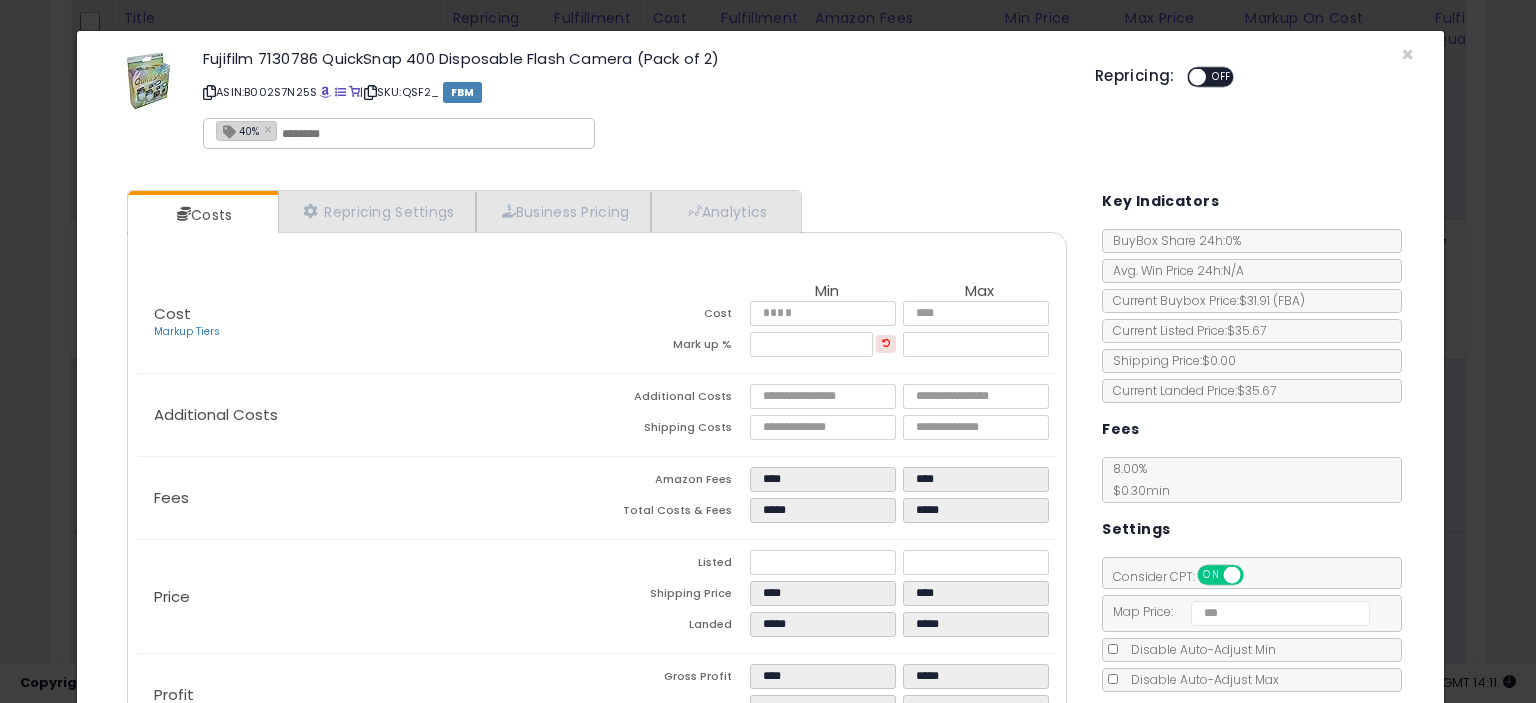type on "*****" 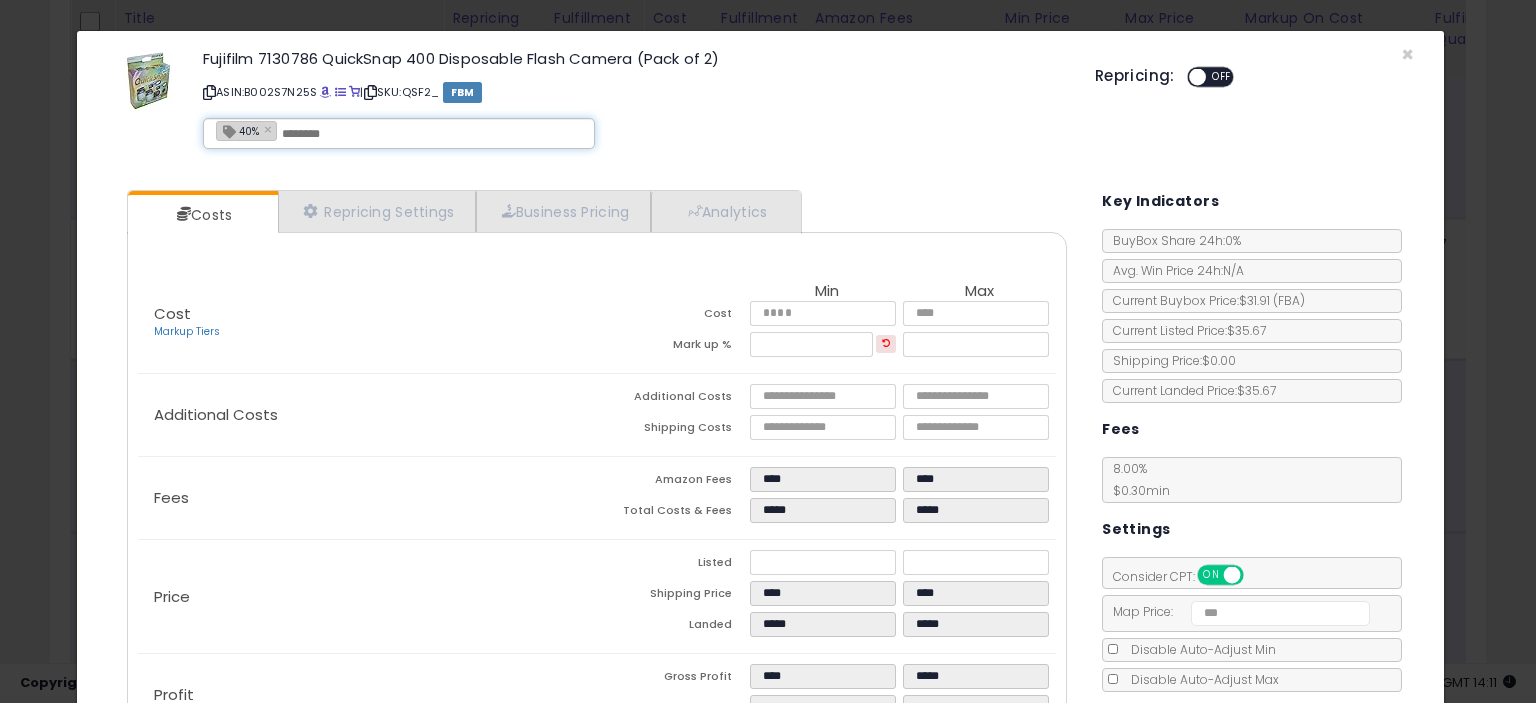 click at bounding box center [432, 134] 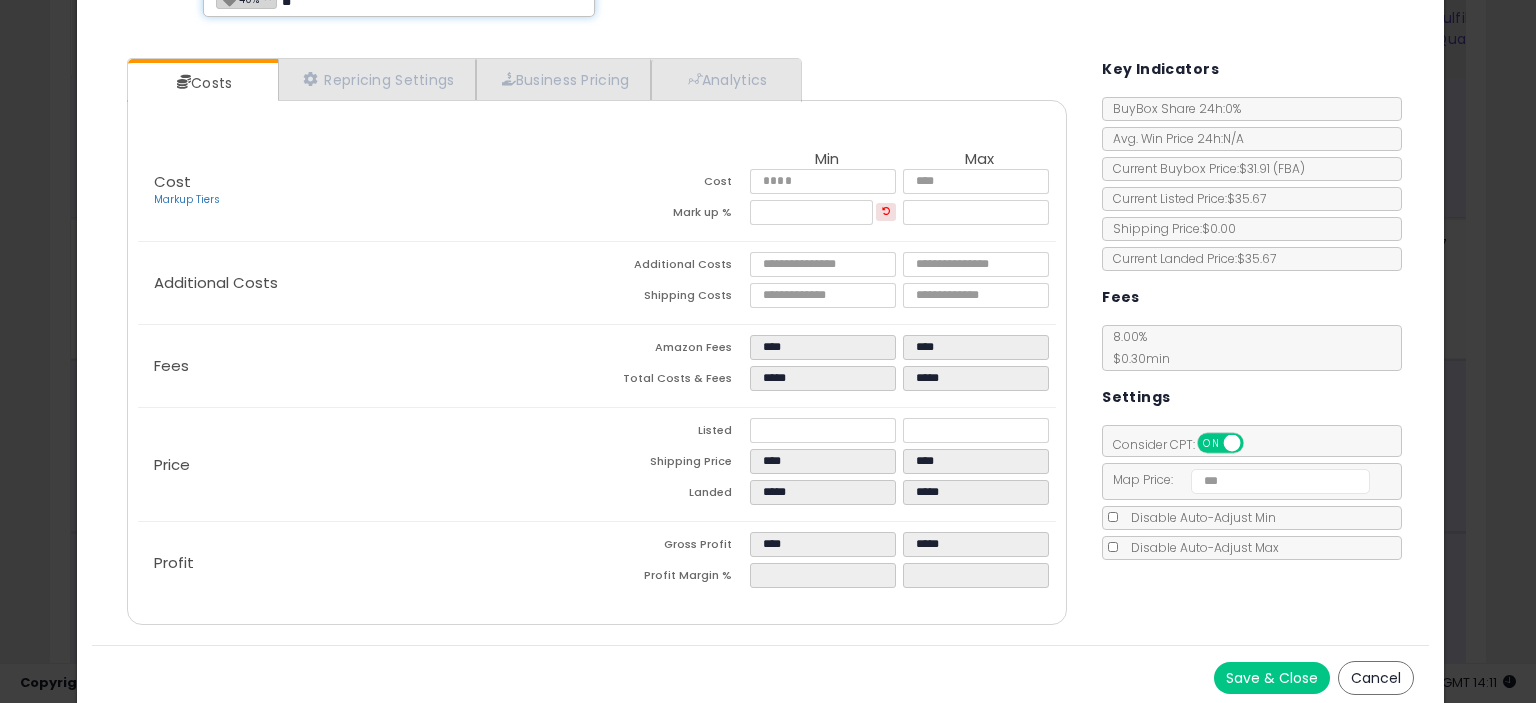 scroll, scrollTop: 136, scrollLeft: 0, axis: vertical 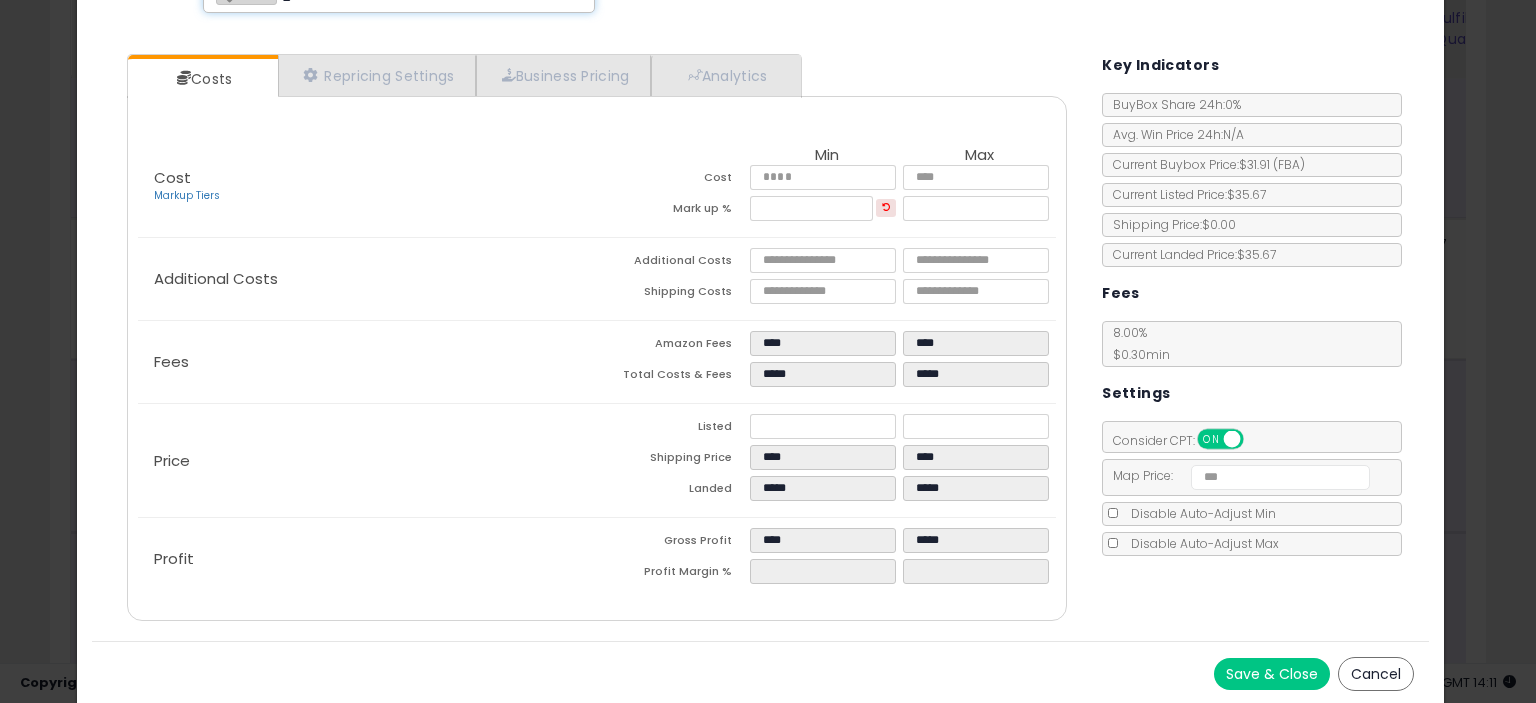 type on "**" 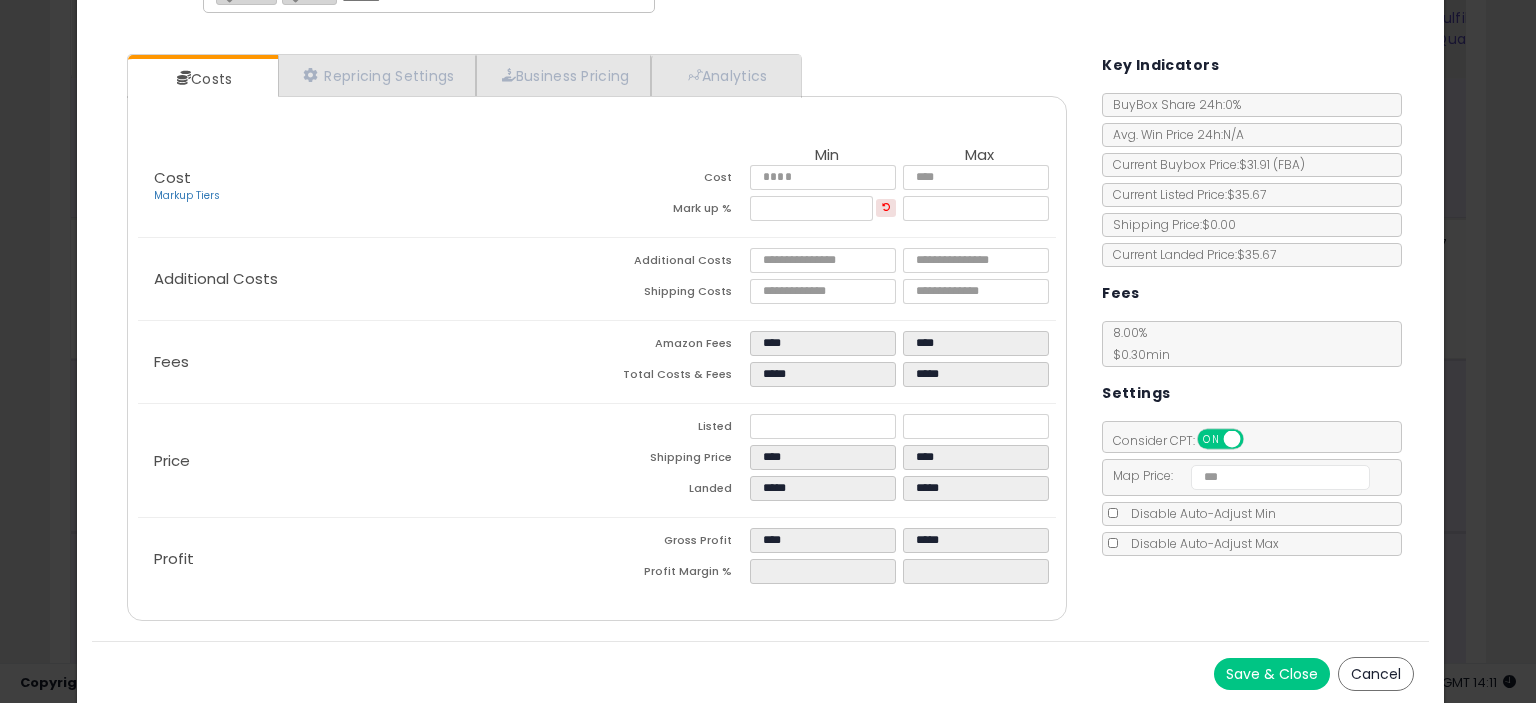 click on "Save & Close
Cancel" at bounding box center [760, 673] 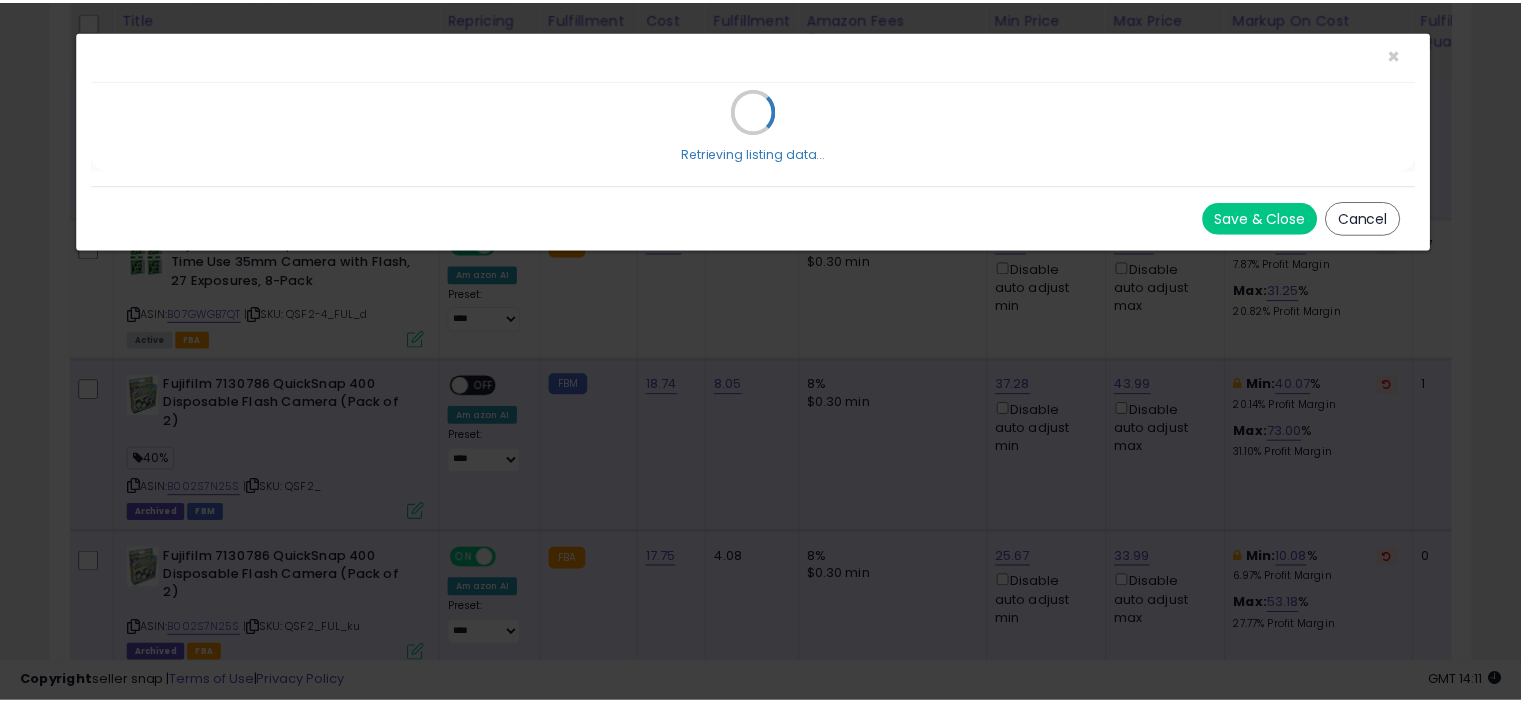scroll, scrollTop: 0, scrollLeft: 0, axis: both 